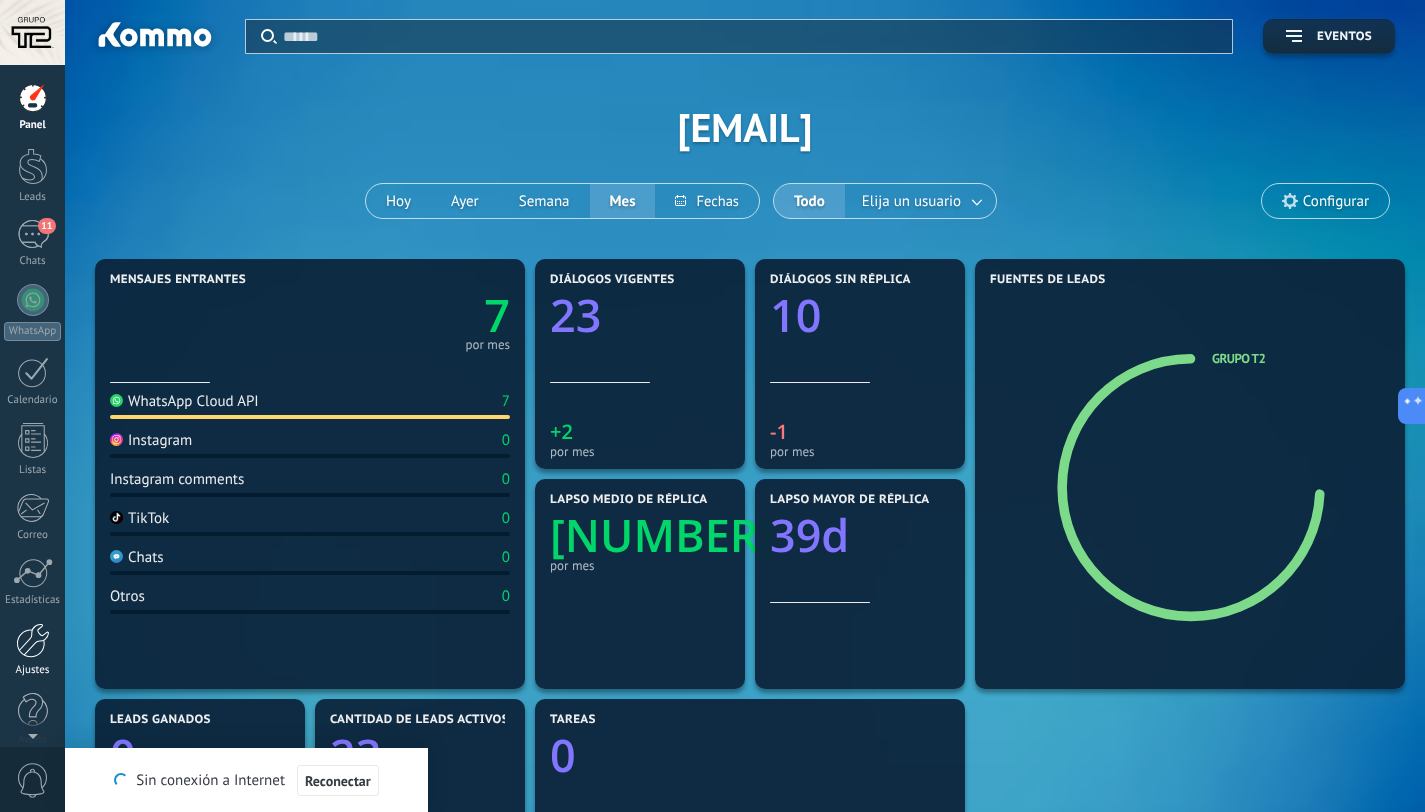 scroll, scrollTop: 0, scrollLeft: 0, axis: both 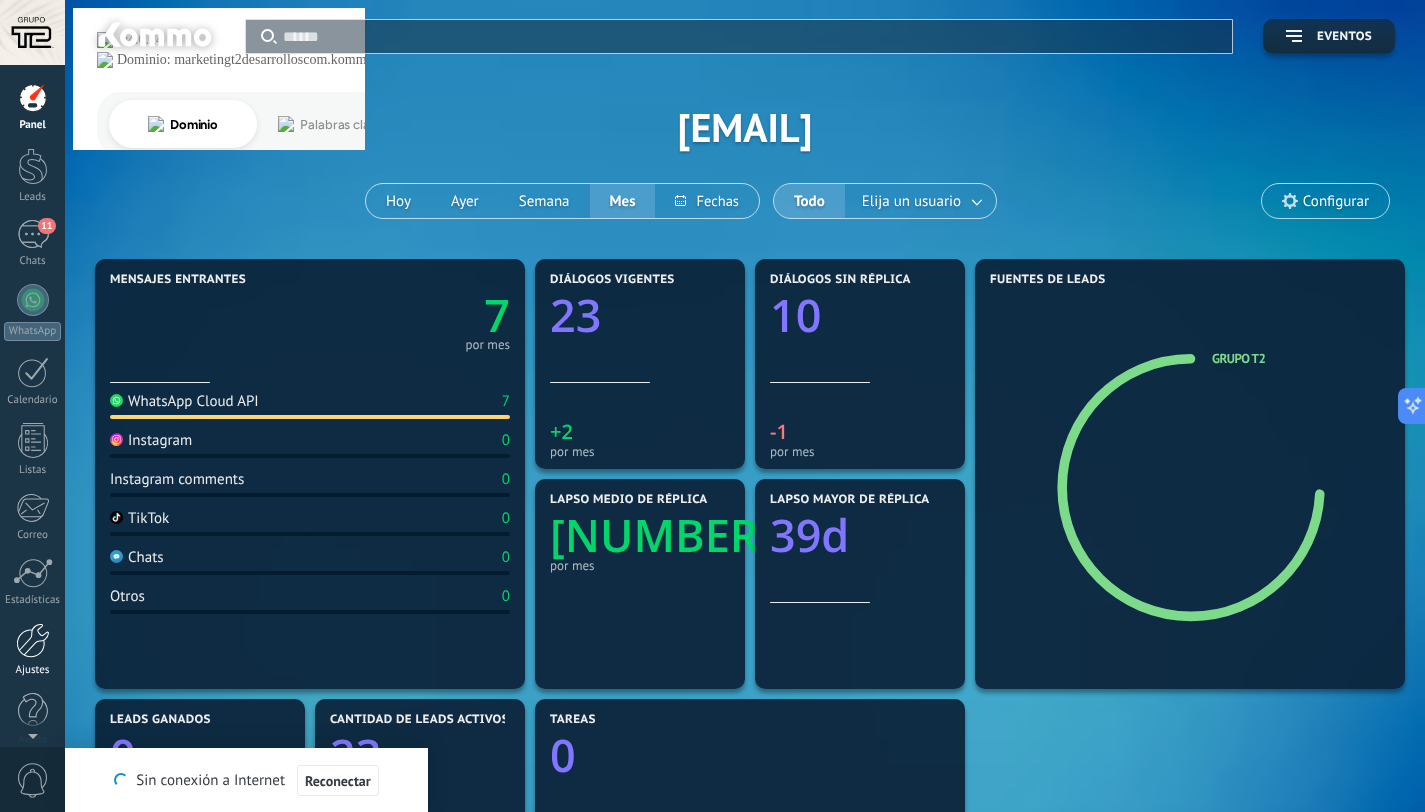 click on "Ajustes" at bounding box center [32, 650] 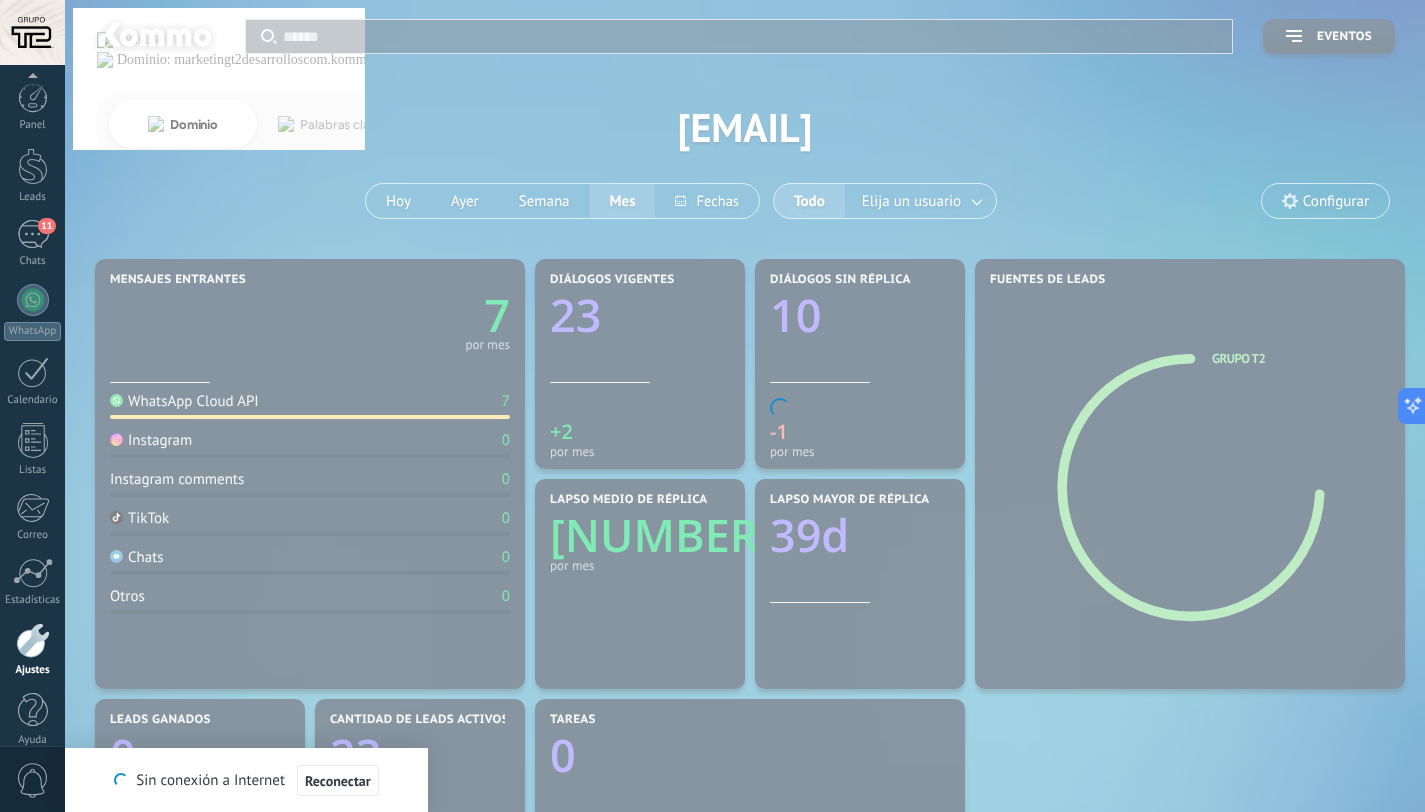 scroll, scrollTop: 20, scrollLeft: 0, axis: vertical 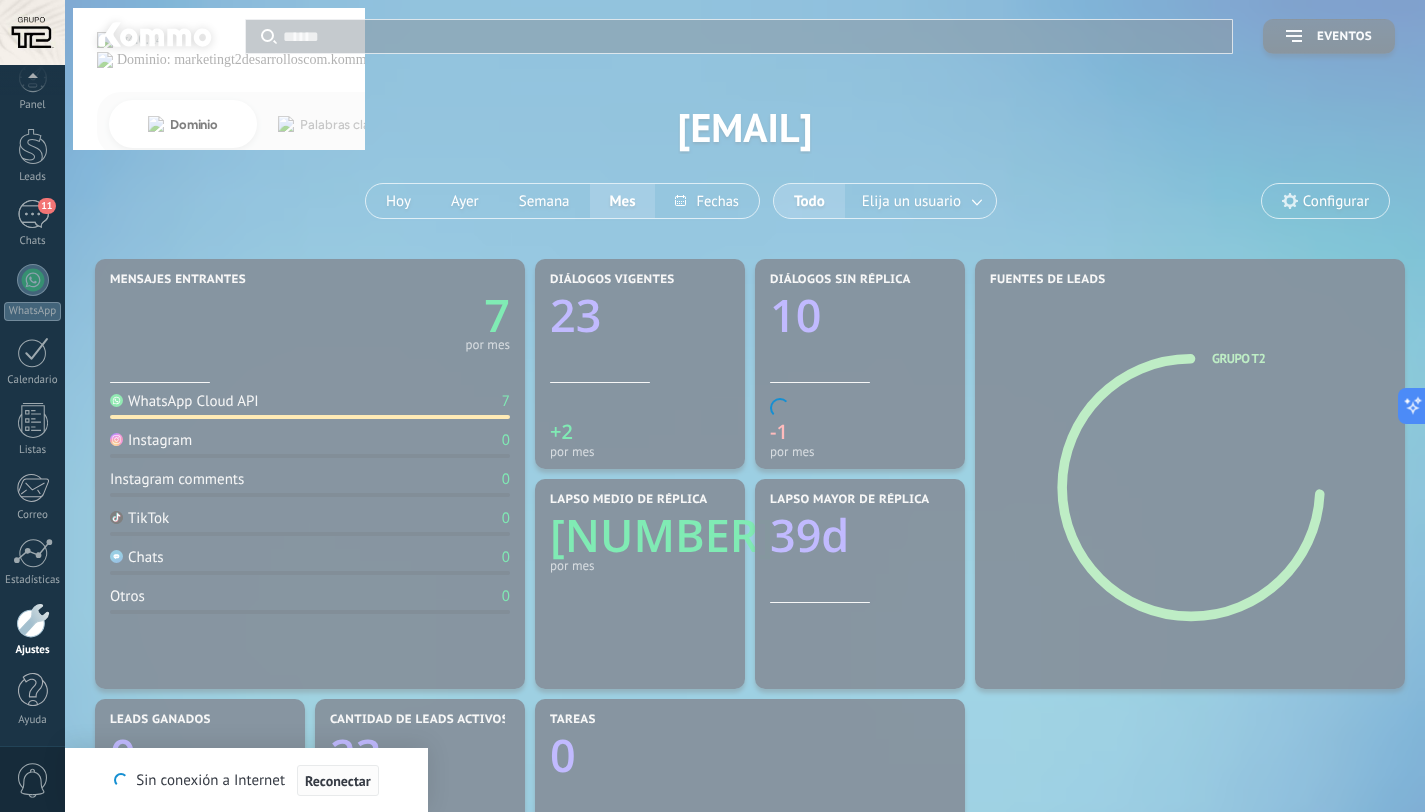 click on "Reconectar" at bounding box center (338, 781) 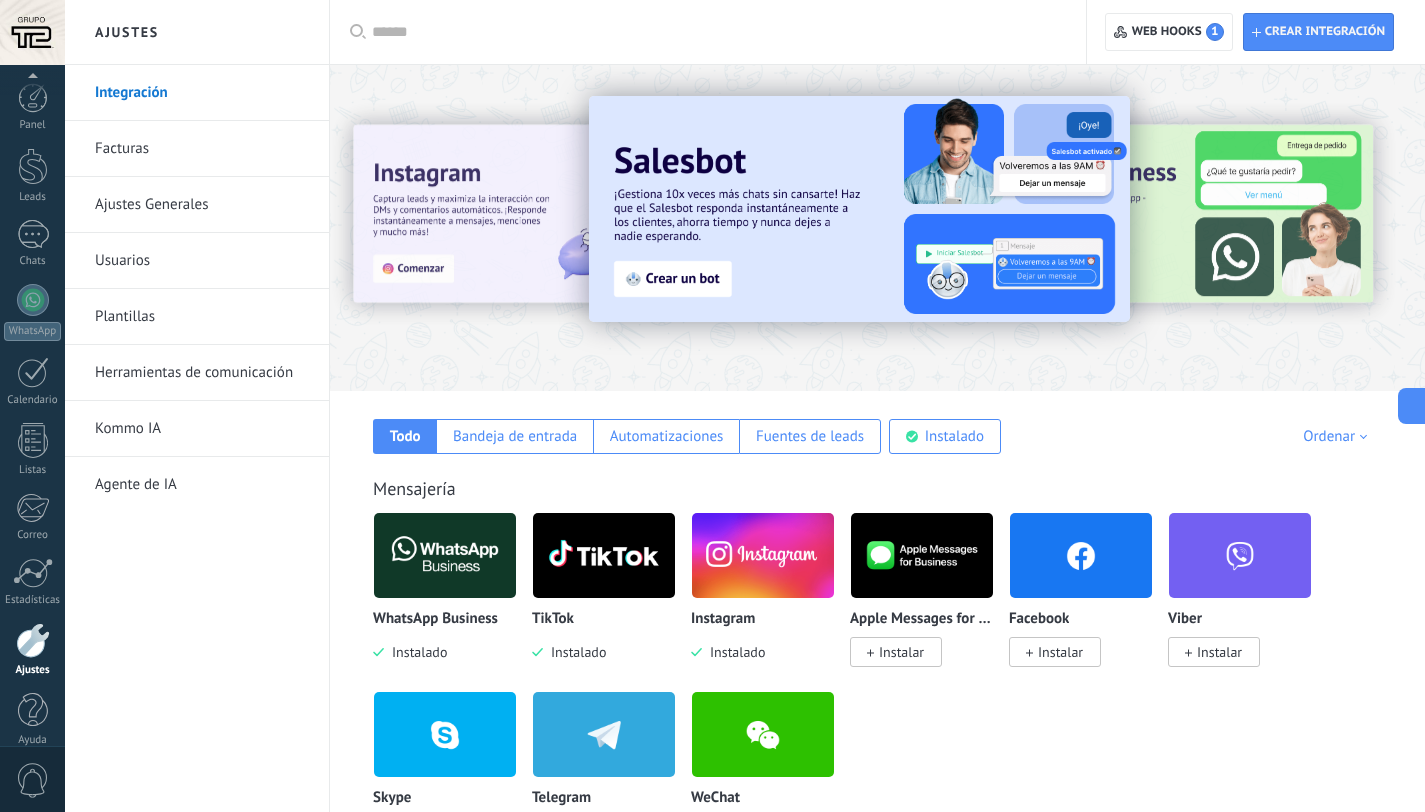 scroll, scrollTop: 0, scrollLeft: 0, axis: both 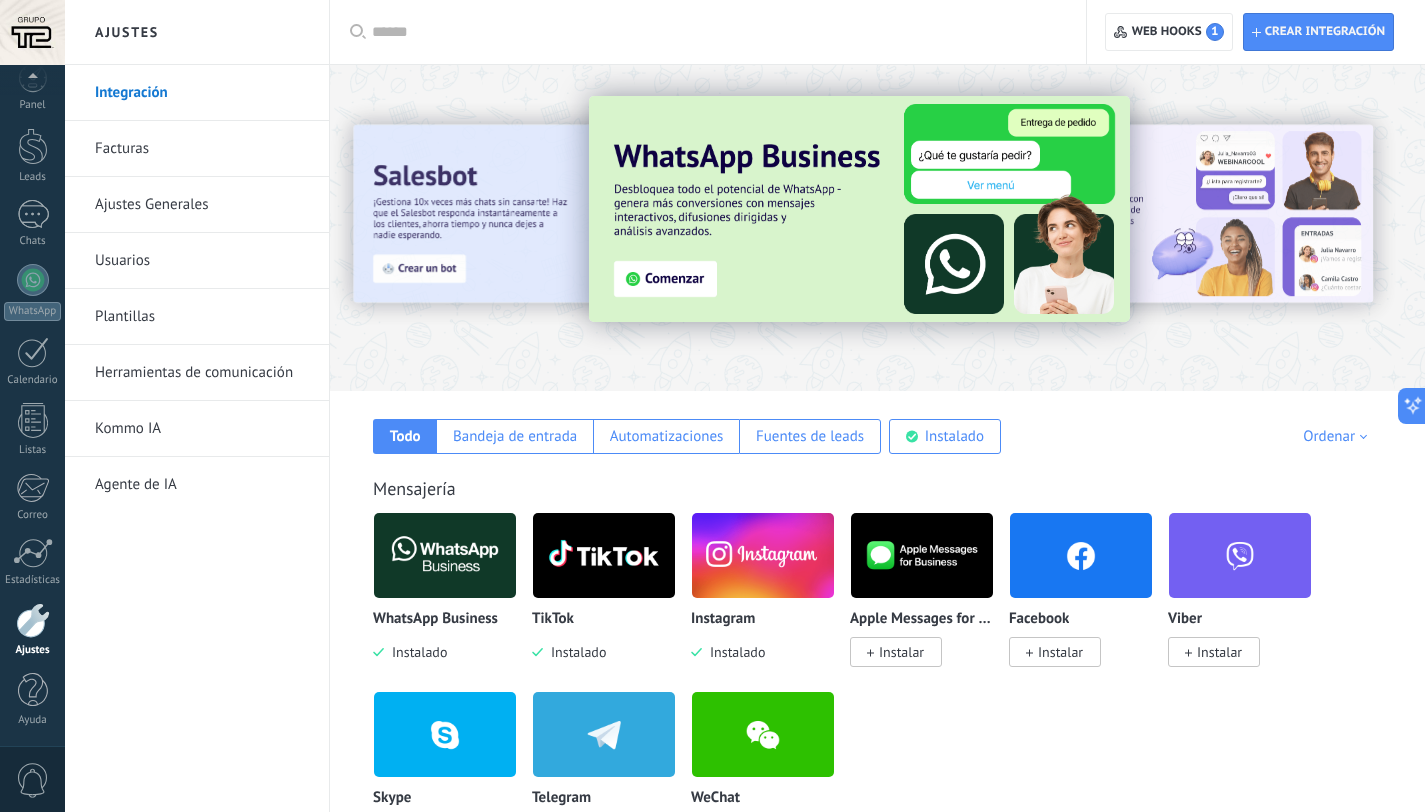 click at bounding box center (715, 32) 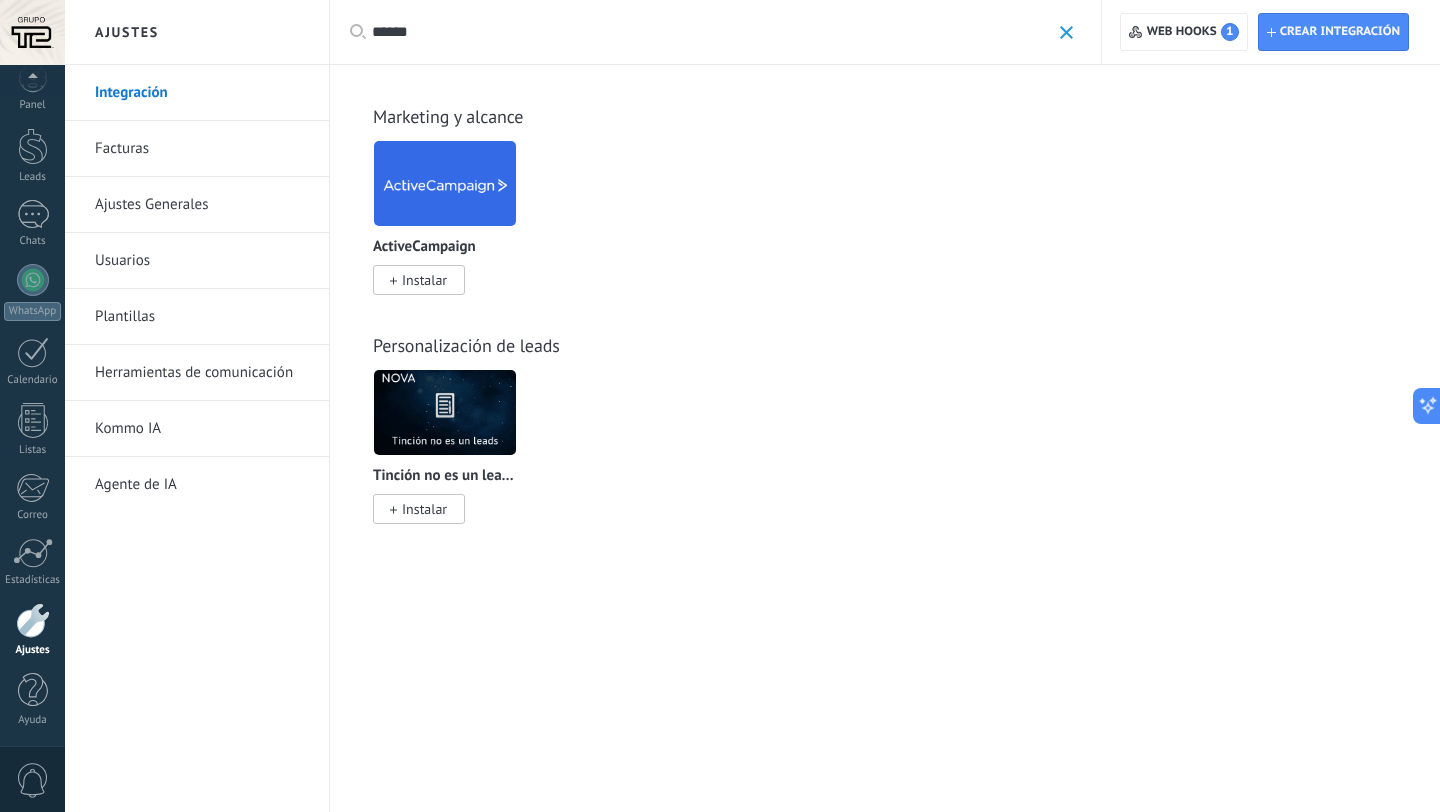 type on "******" 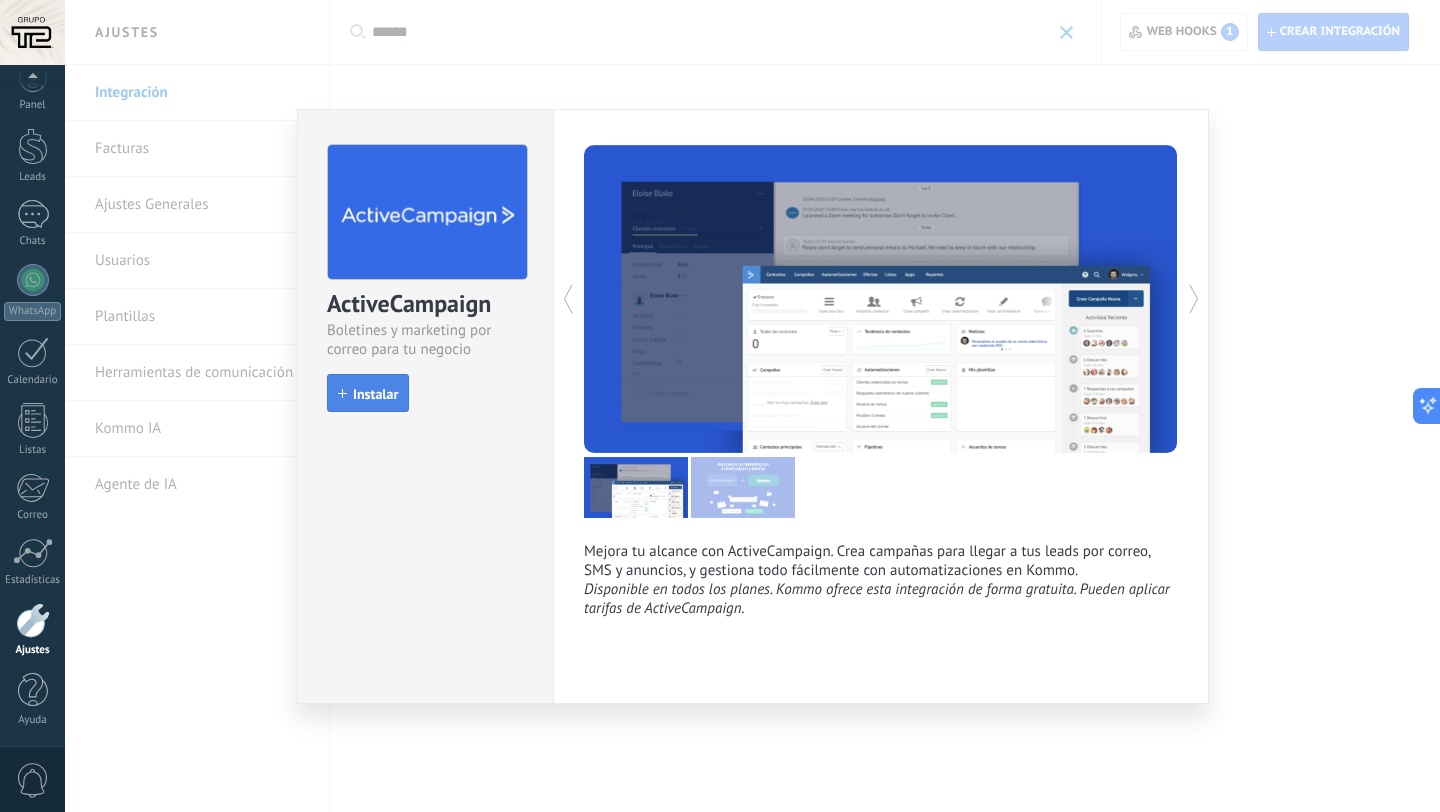 click on "Instalar" at bounding box center (375, 394) 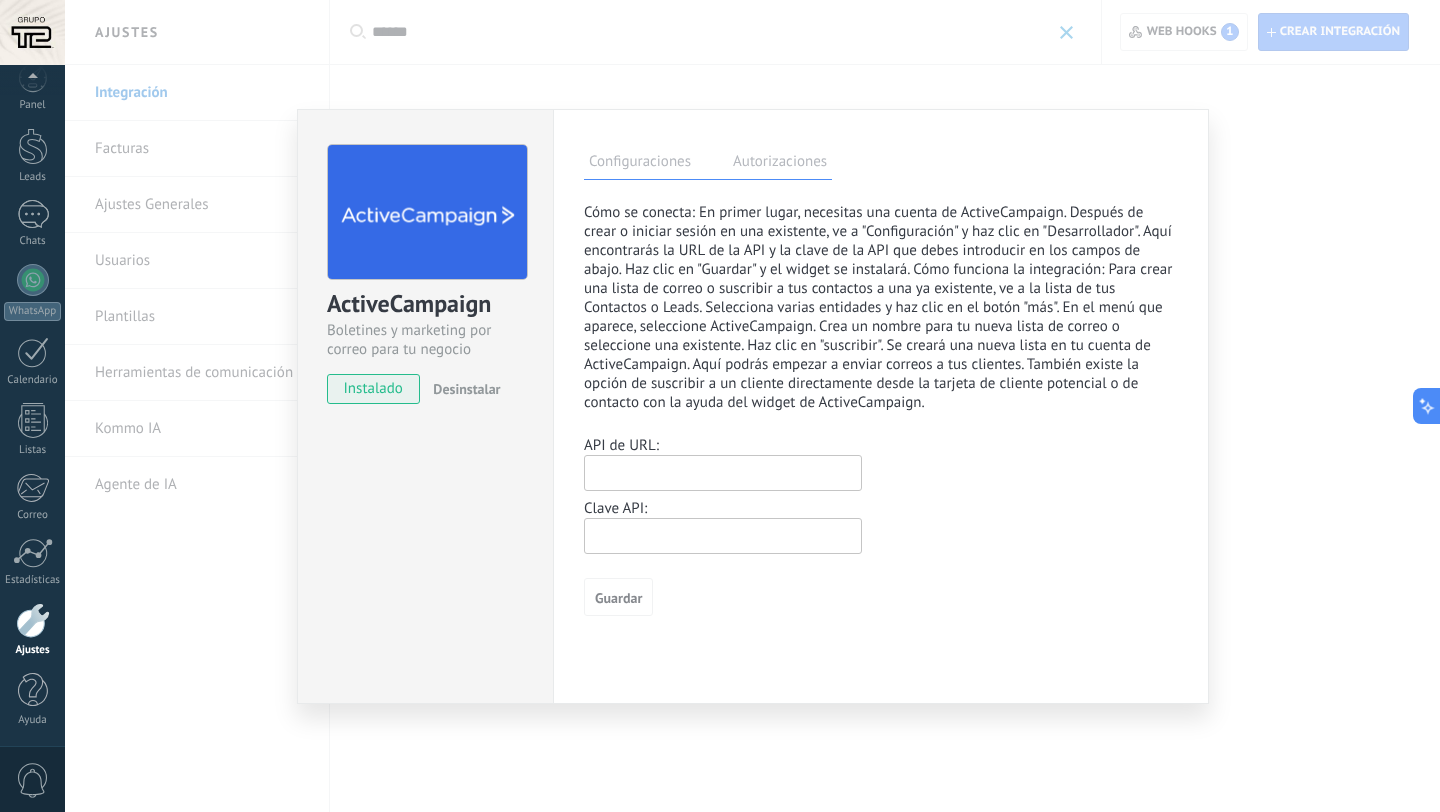 click on "Autorizaciones" at bounding box center (780, 164) 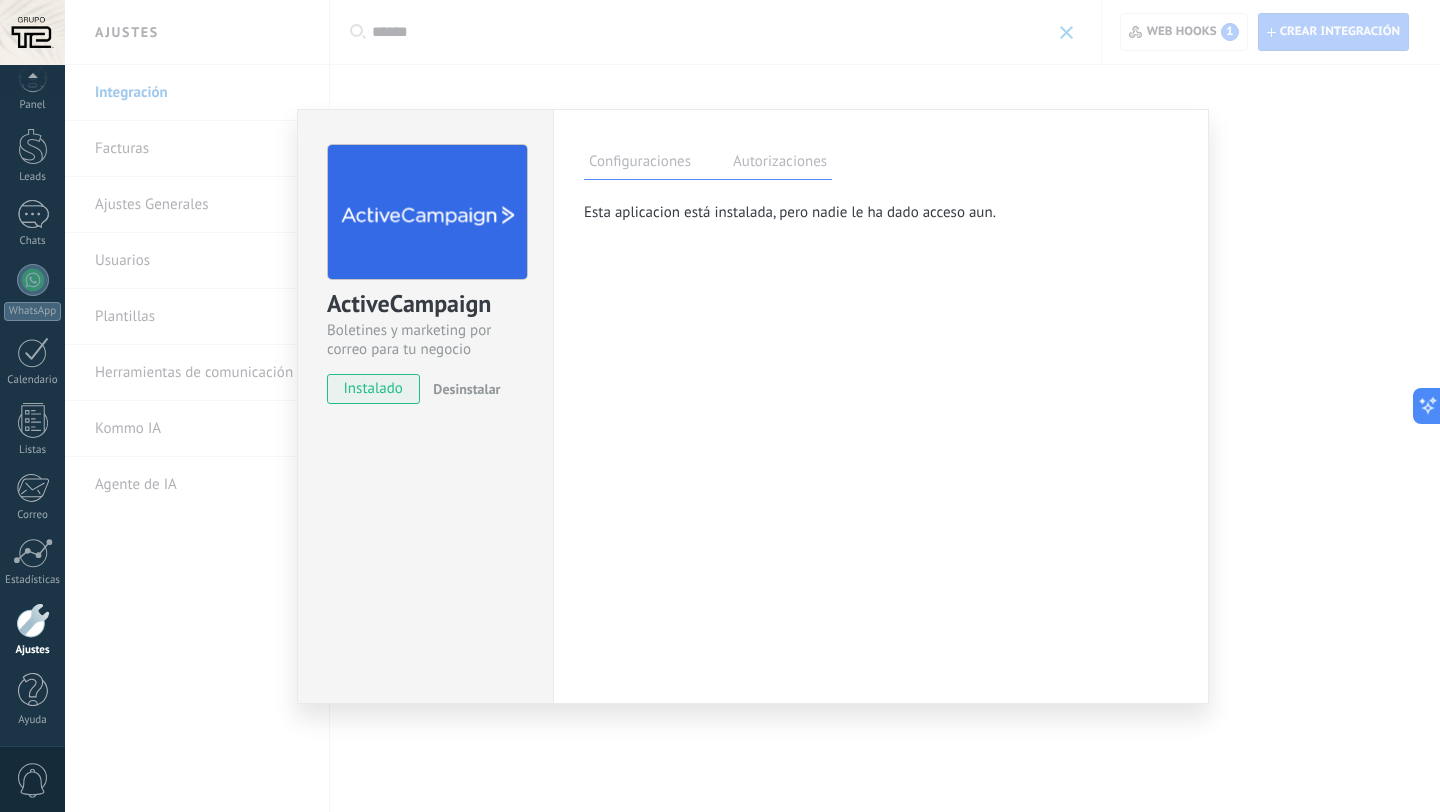click on "Configuraciones" at bounding box center (640, 164) 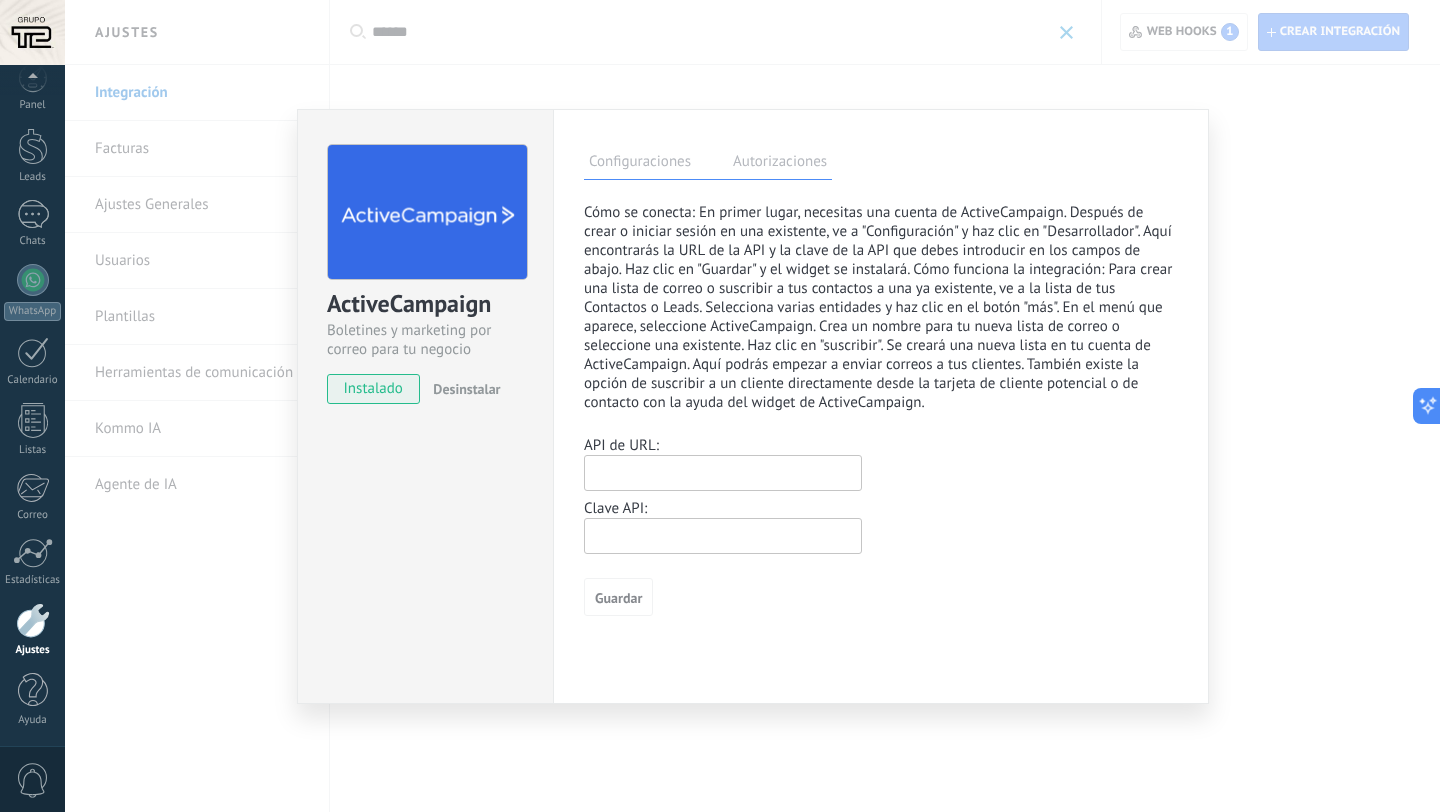 click at bounding box center (723, 473) 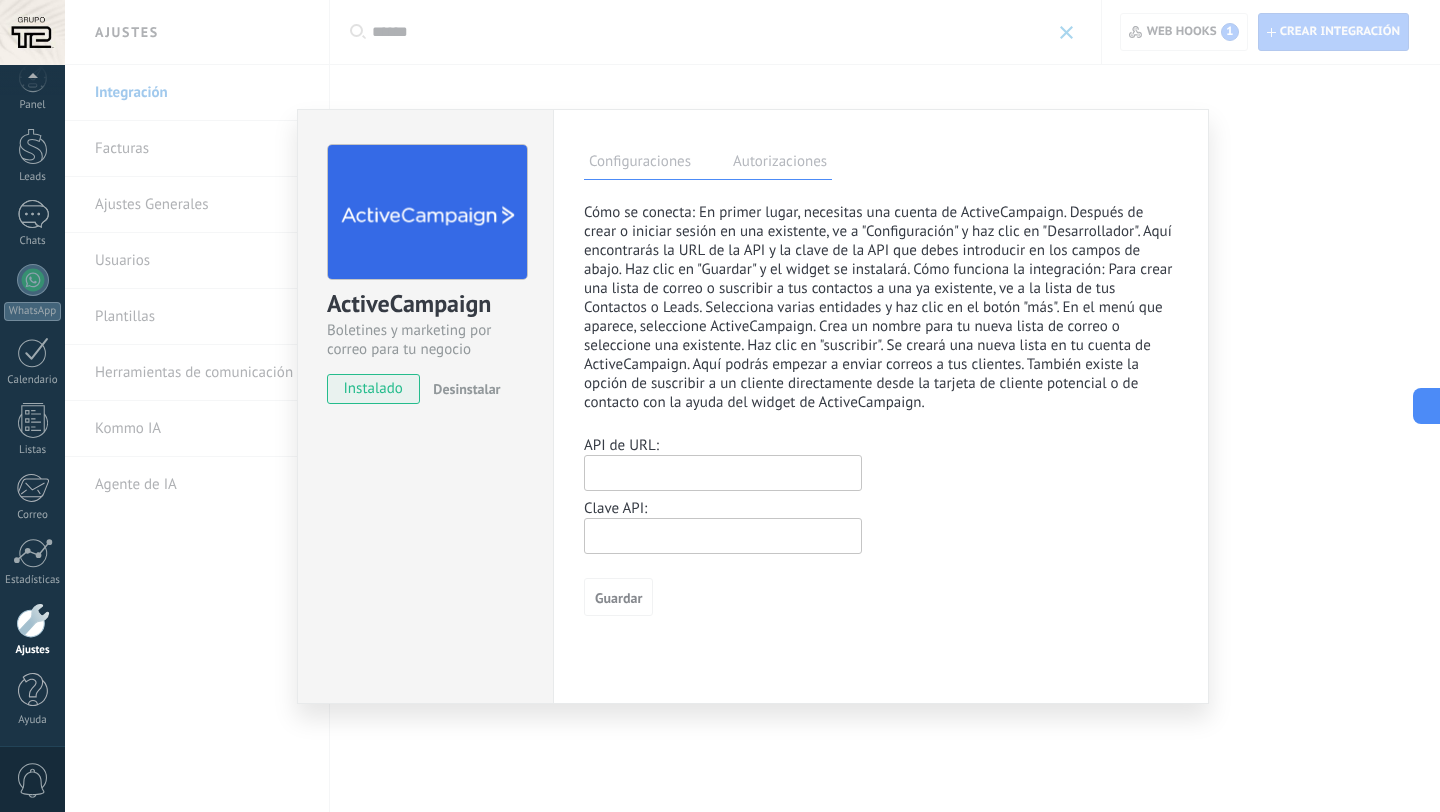 paste on "**********" 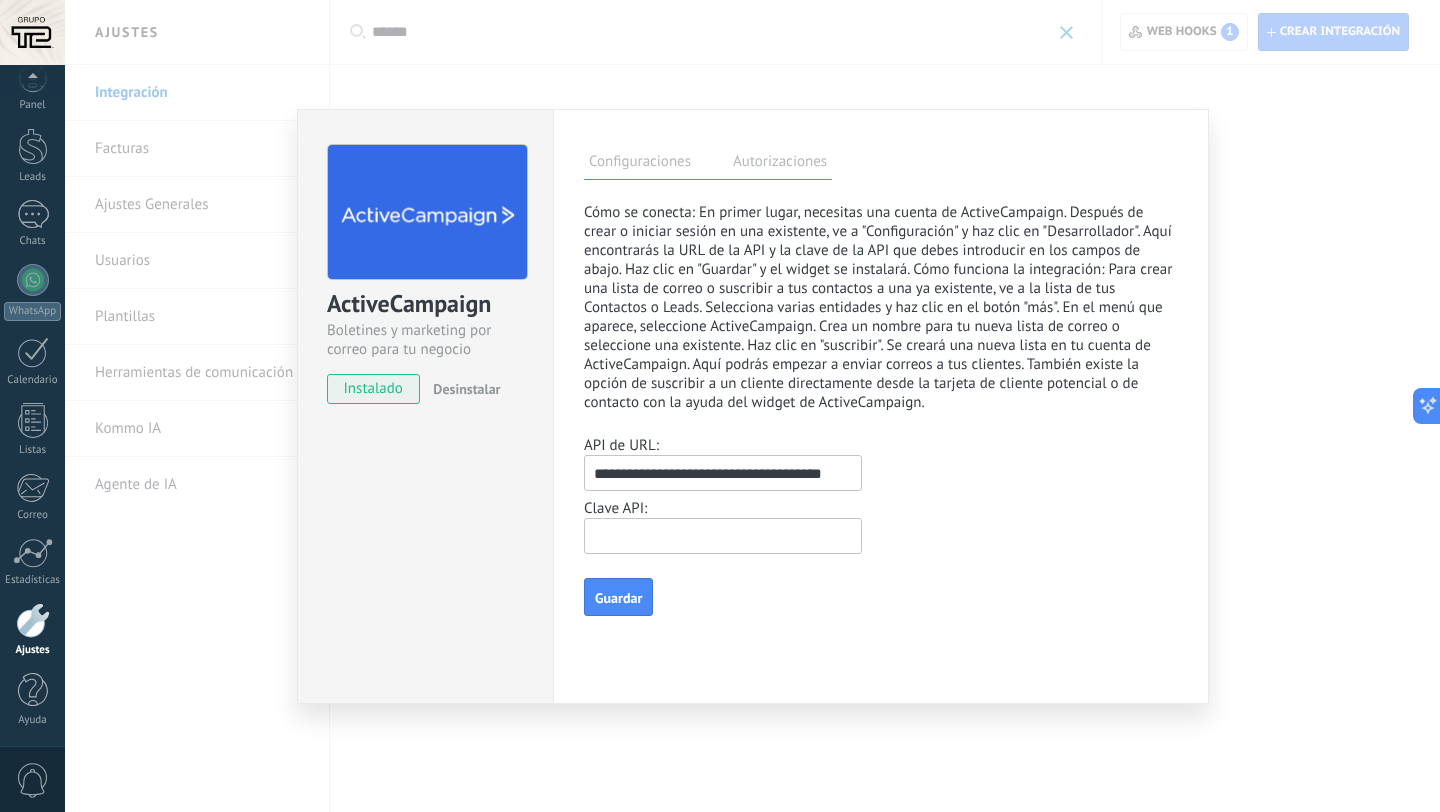 type on "**********" 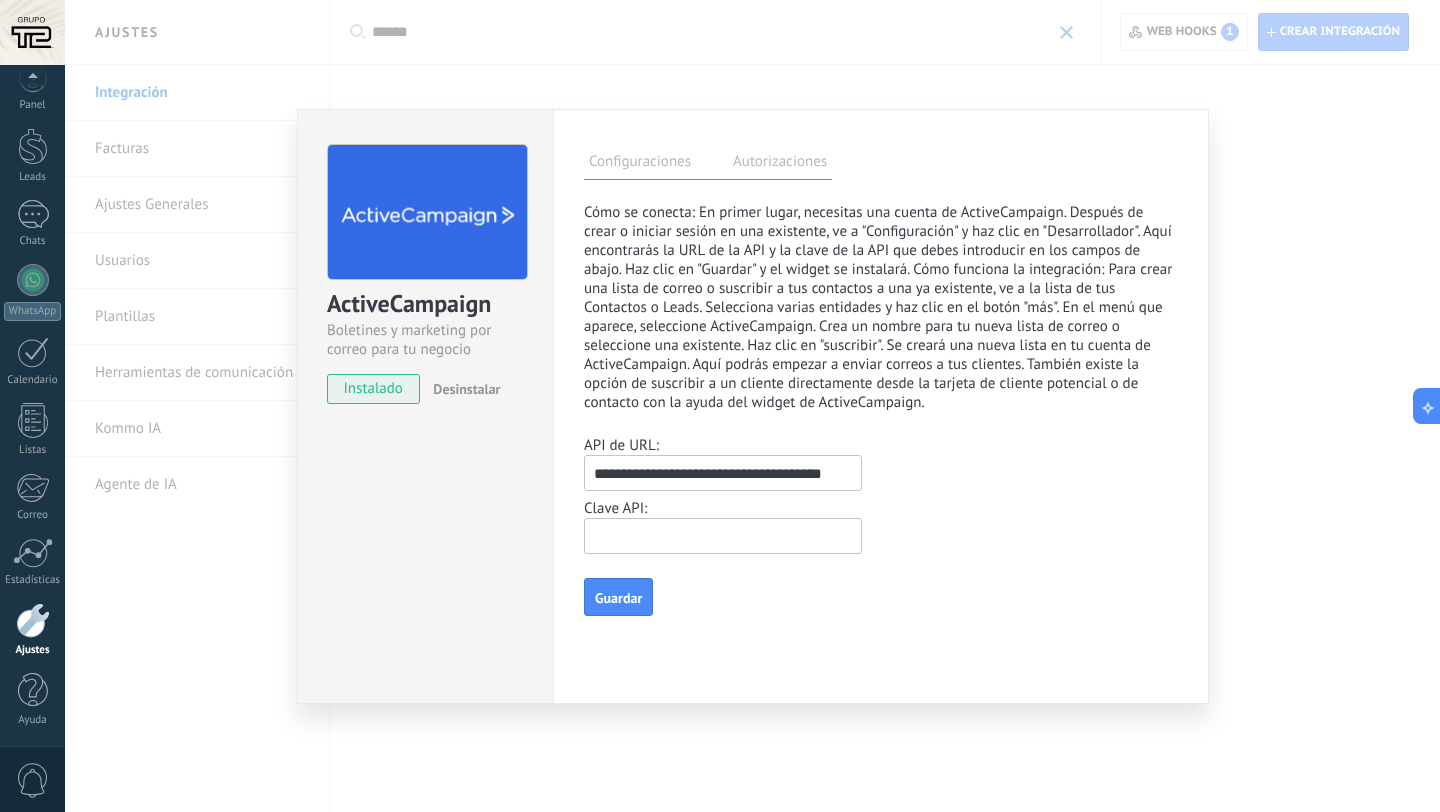 paste on "**********" 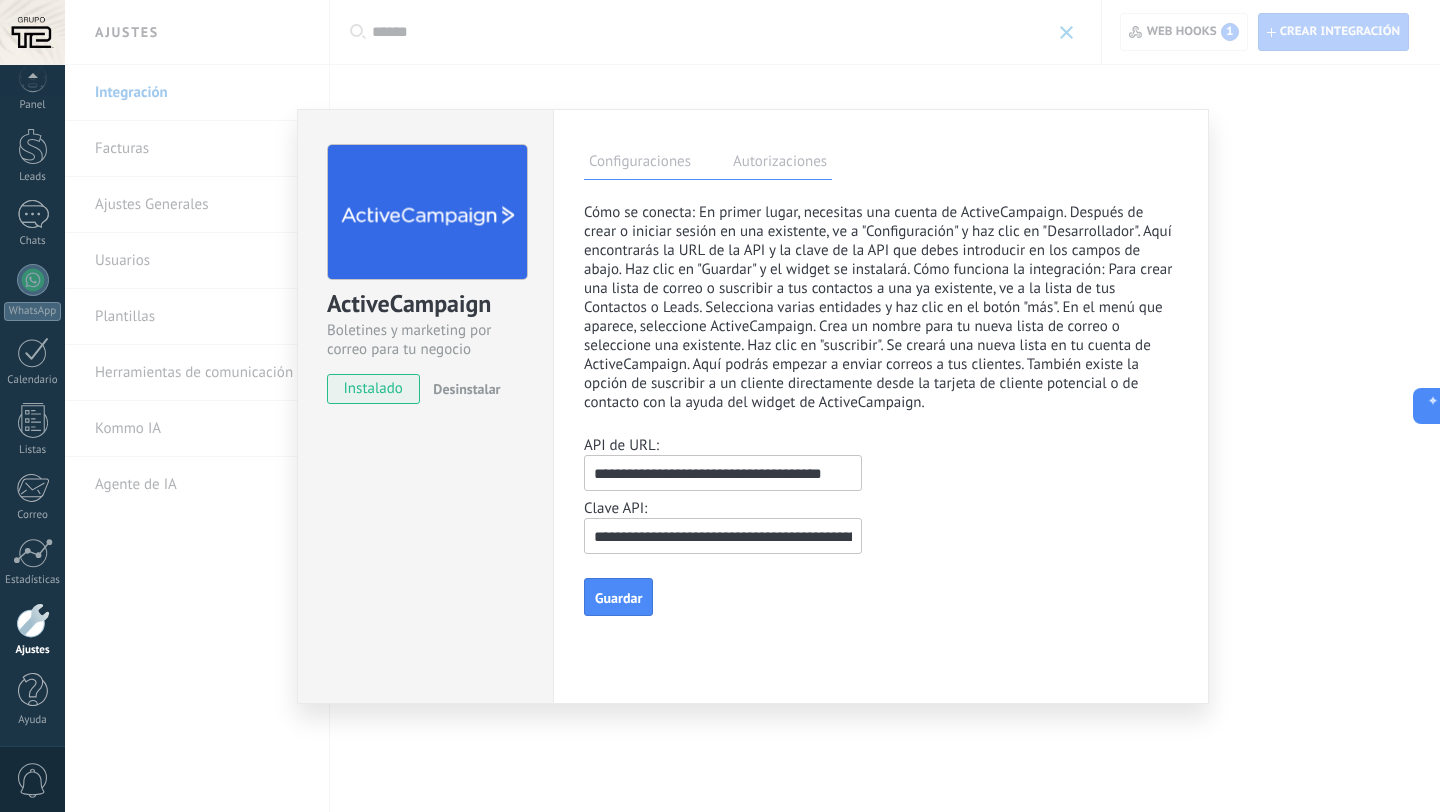 scroll, scrollTop: 0, scrollLeft: 290, axis: horizontal 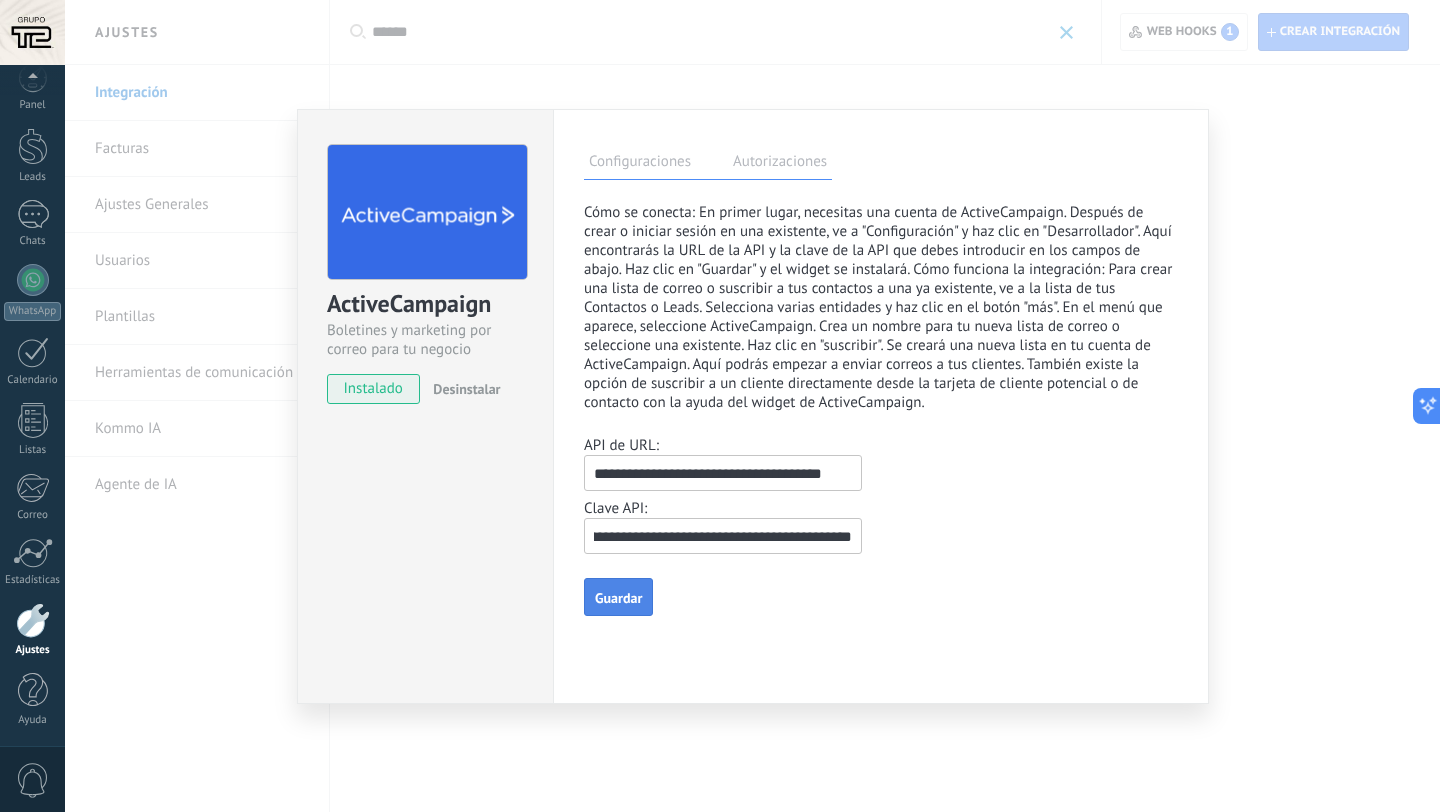 type on "**********" 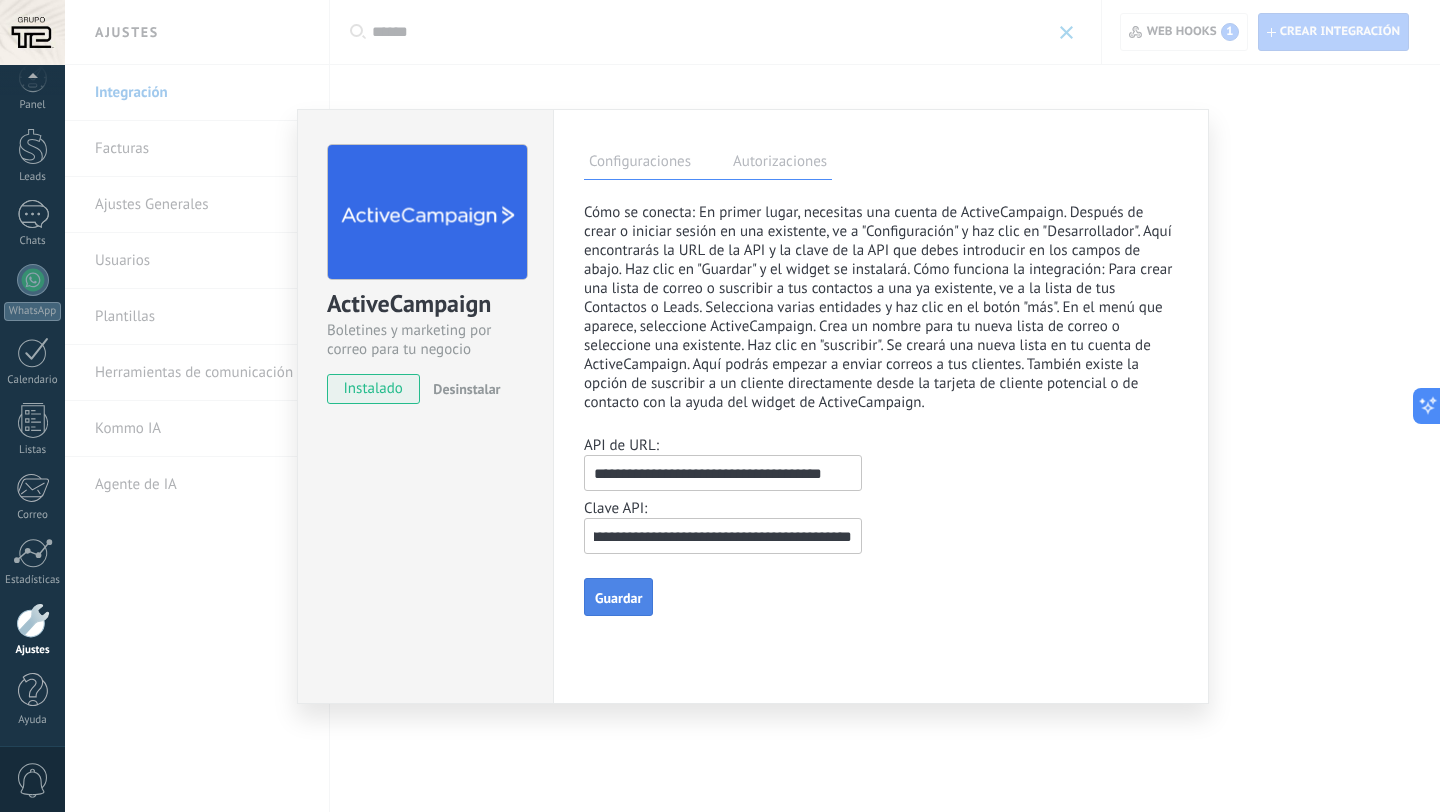 click on "Guardar" at bounding box center (618, 597) 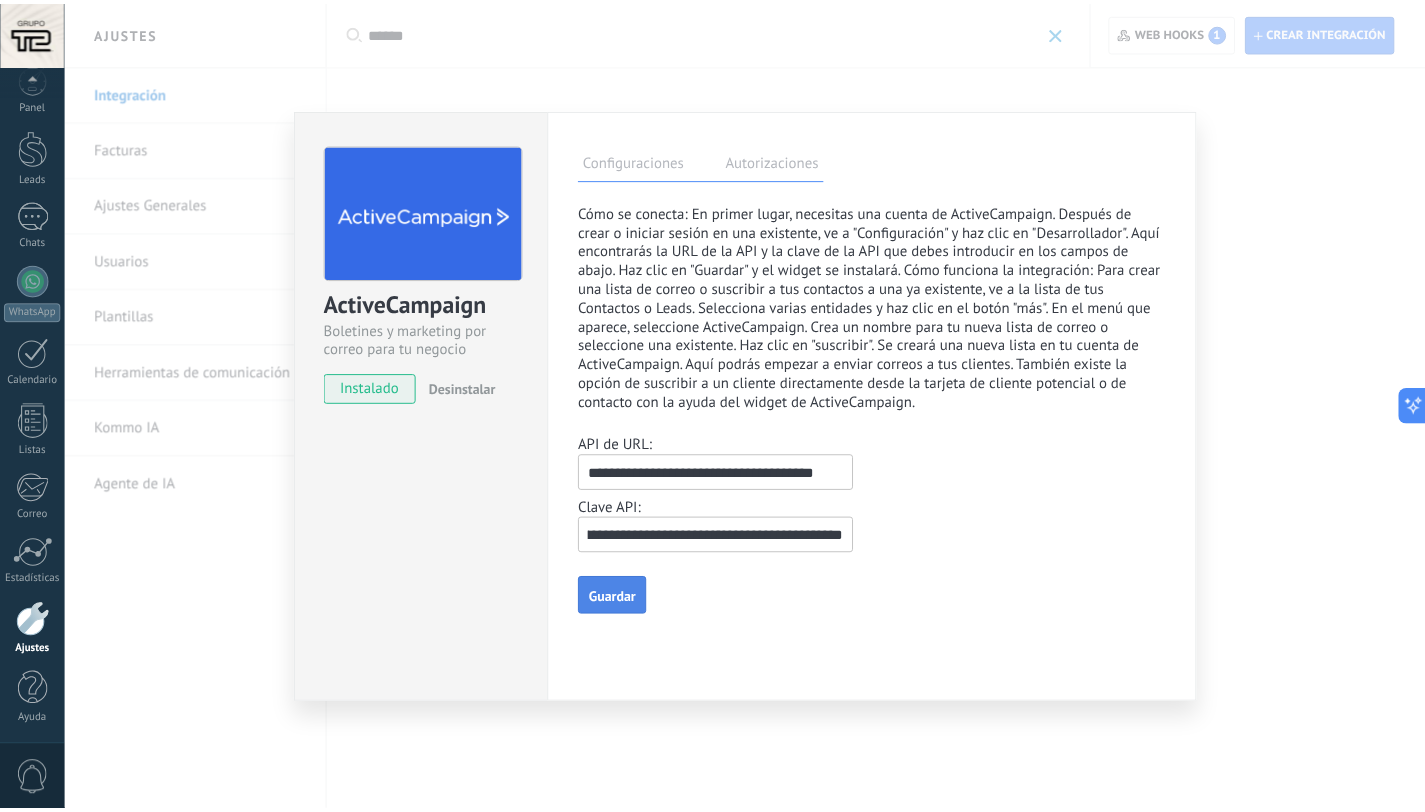 scroll, scrollTop: 0, scrollLeft: 0, axis: both 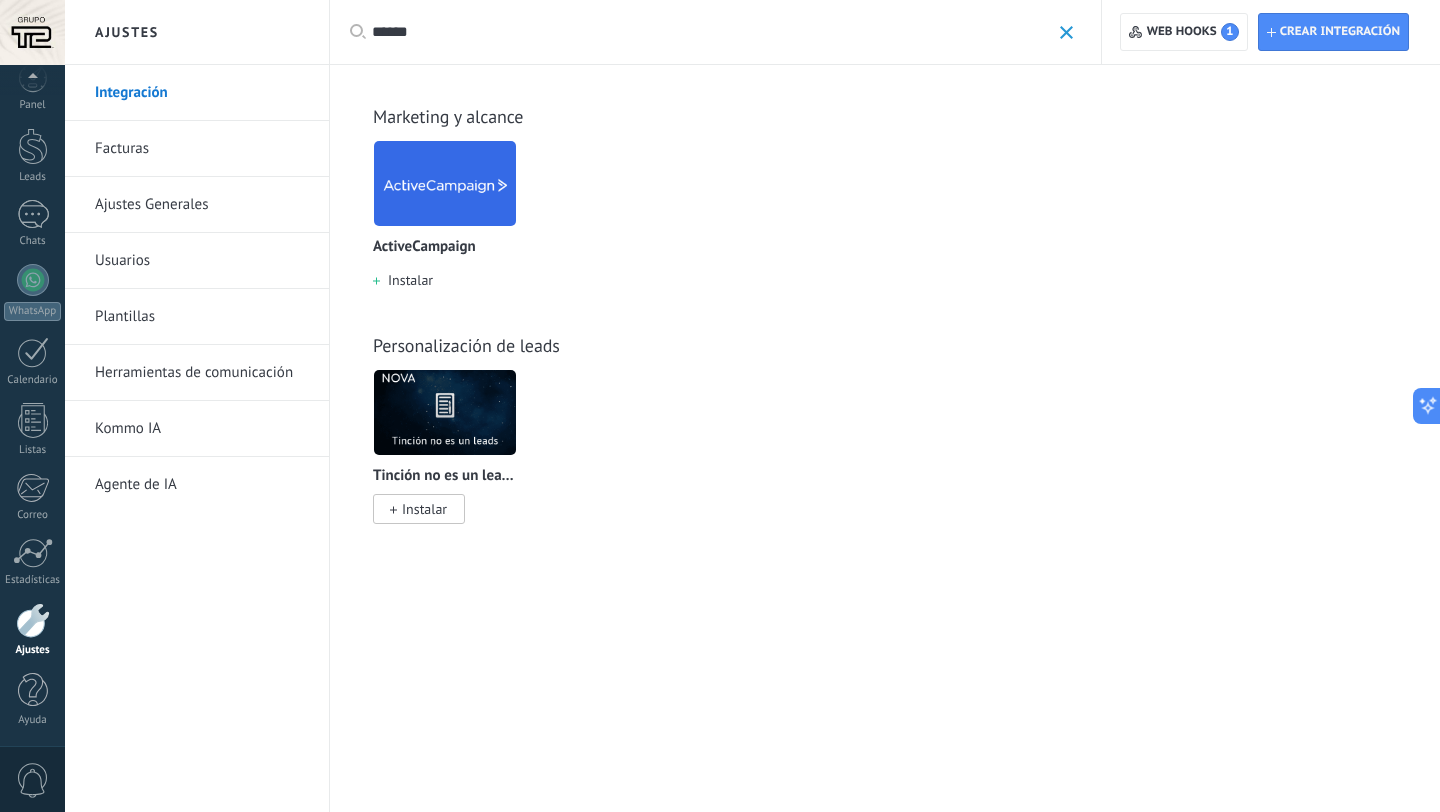 click at bounding box center (445, 183) 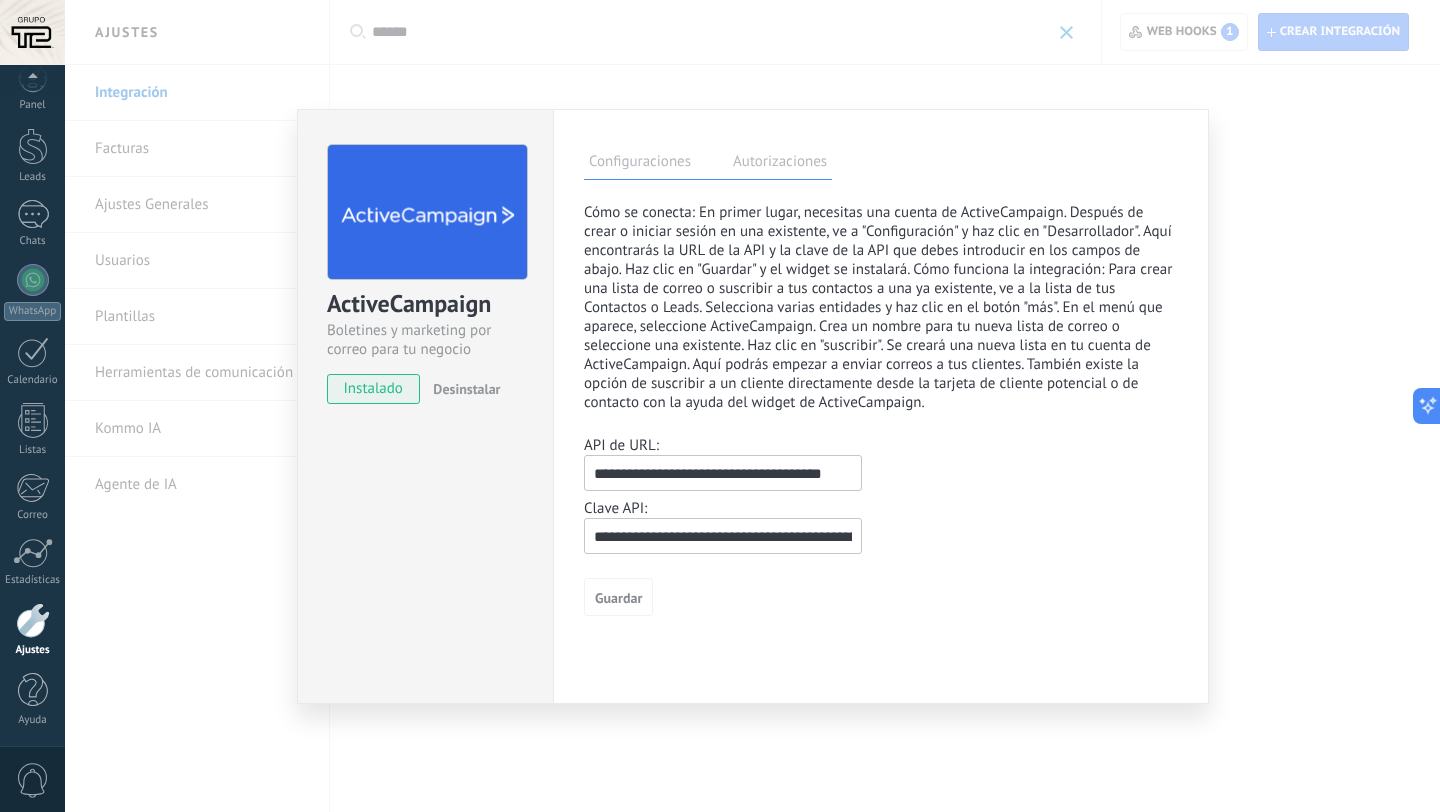 click on "Autorizaciones" at bounding box center [780, 164] 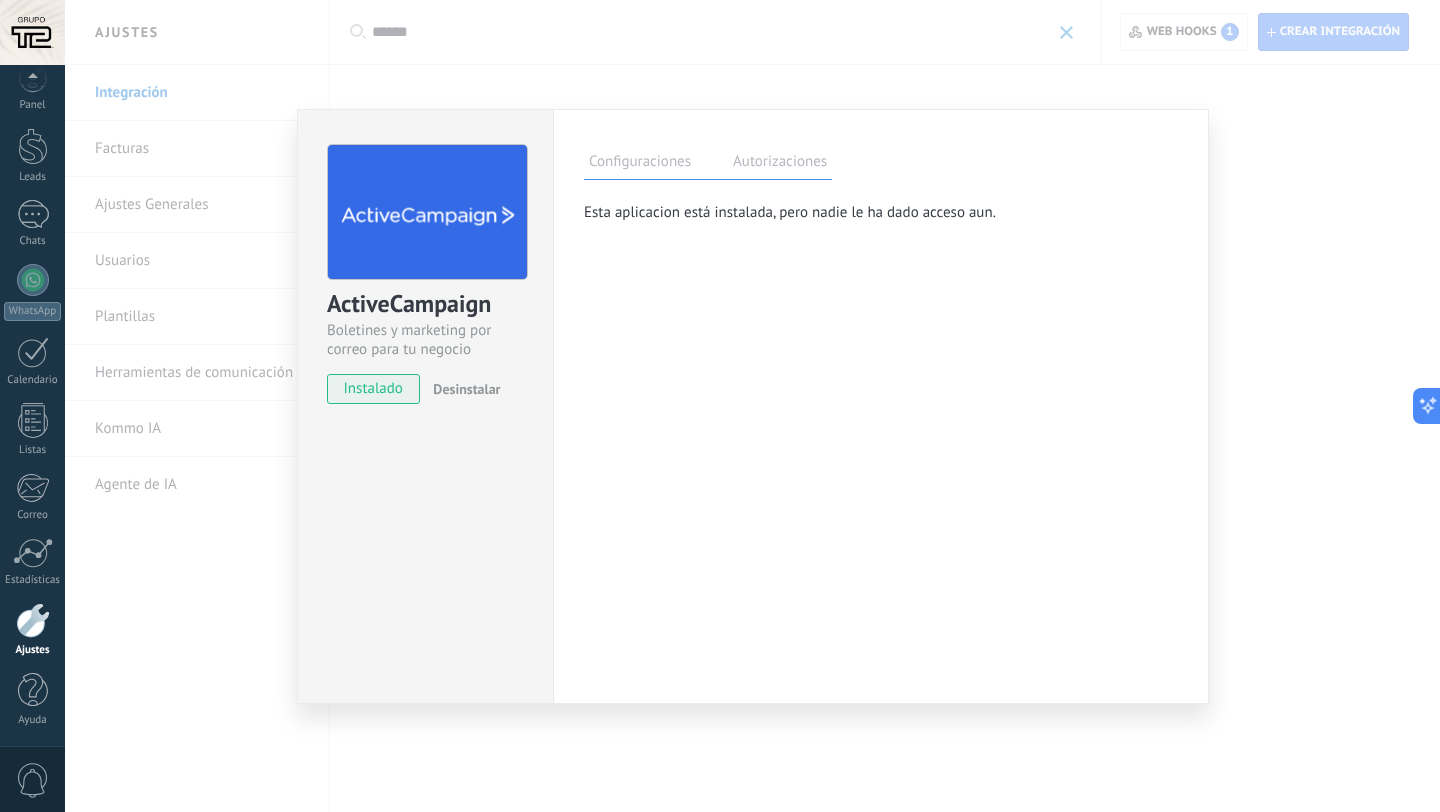 click on "**********" at bounding box center [752, 406] 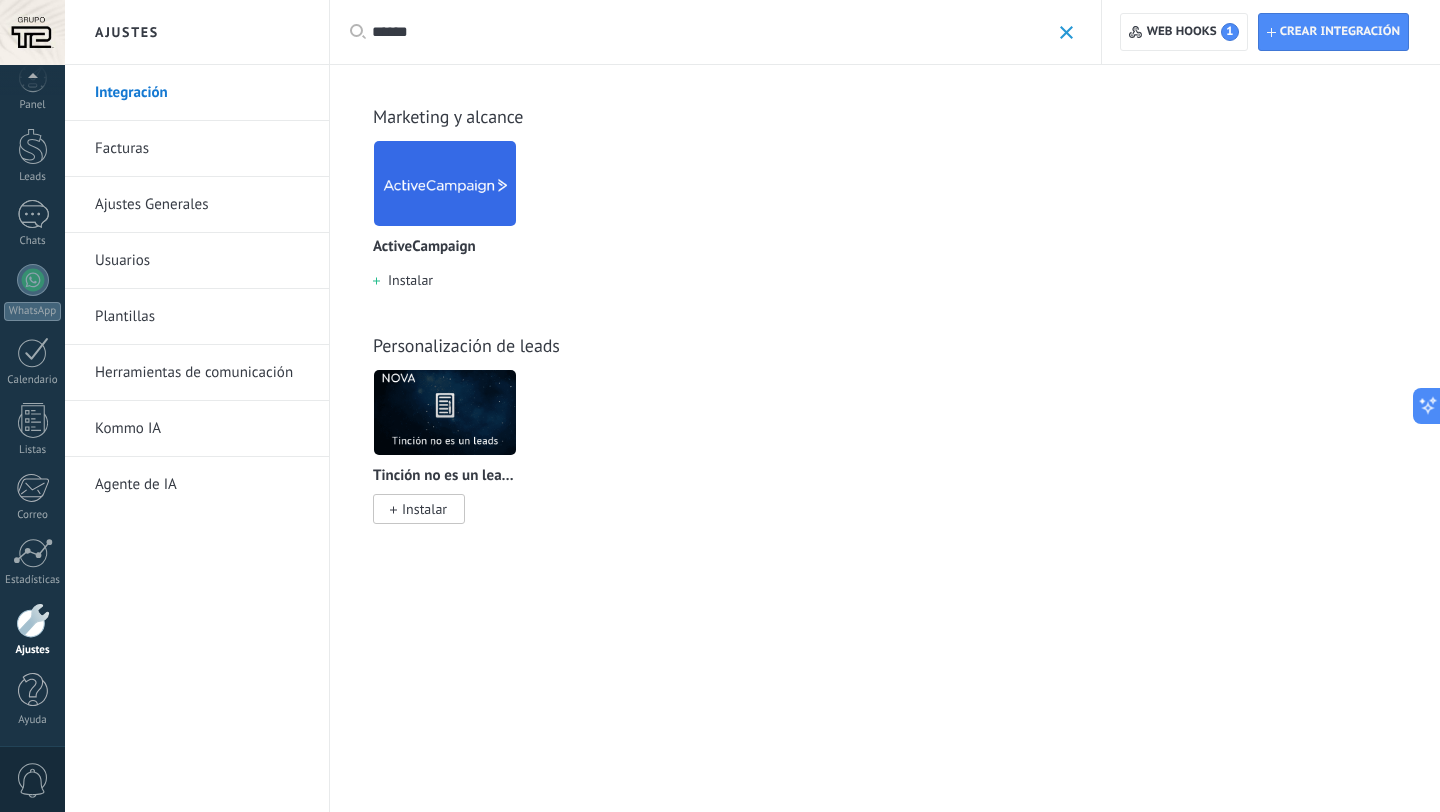 click at bounding box center (33, 620) 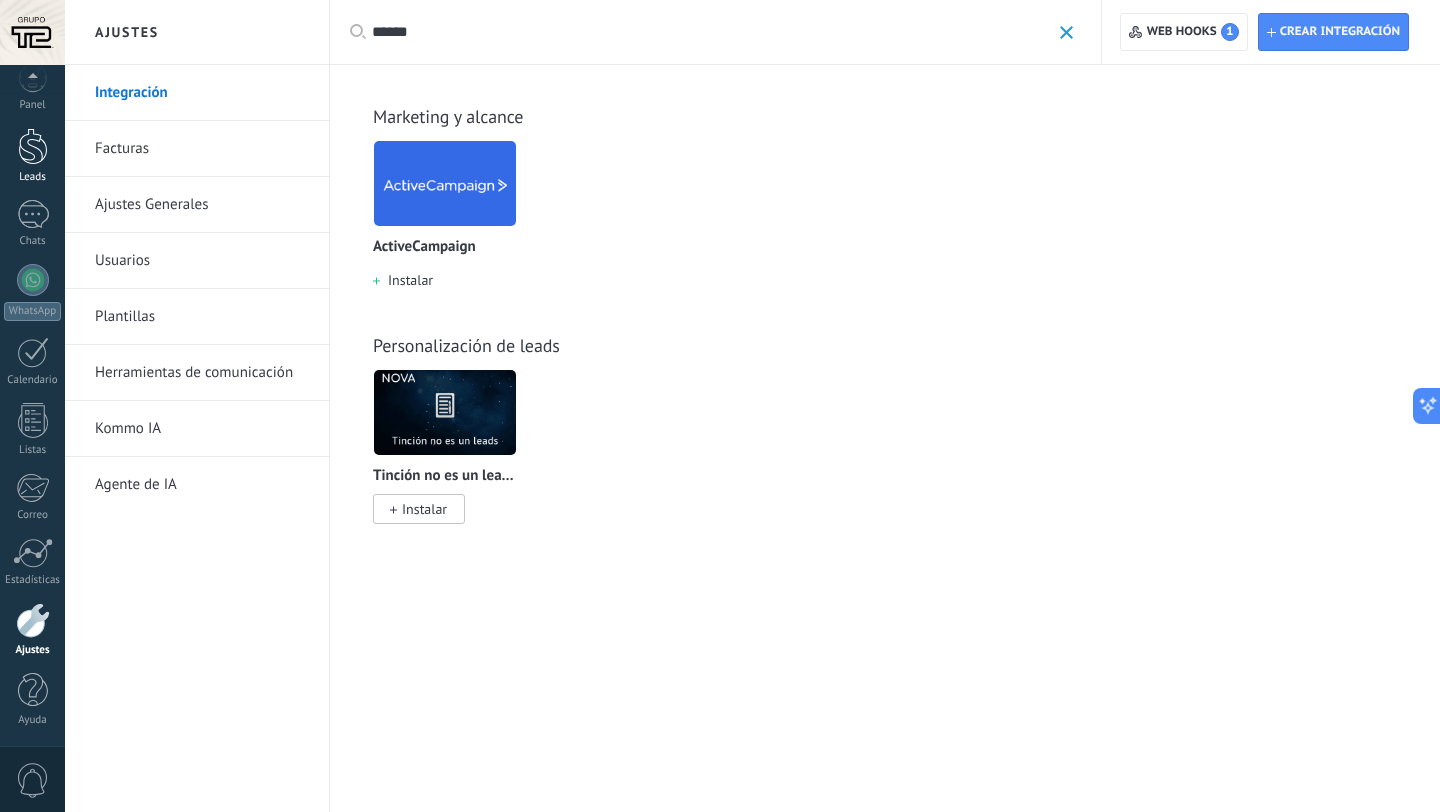 click on "Leads" at bounding box center [32, 156] 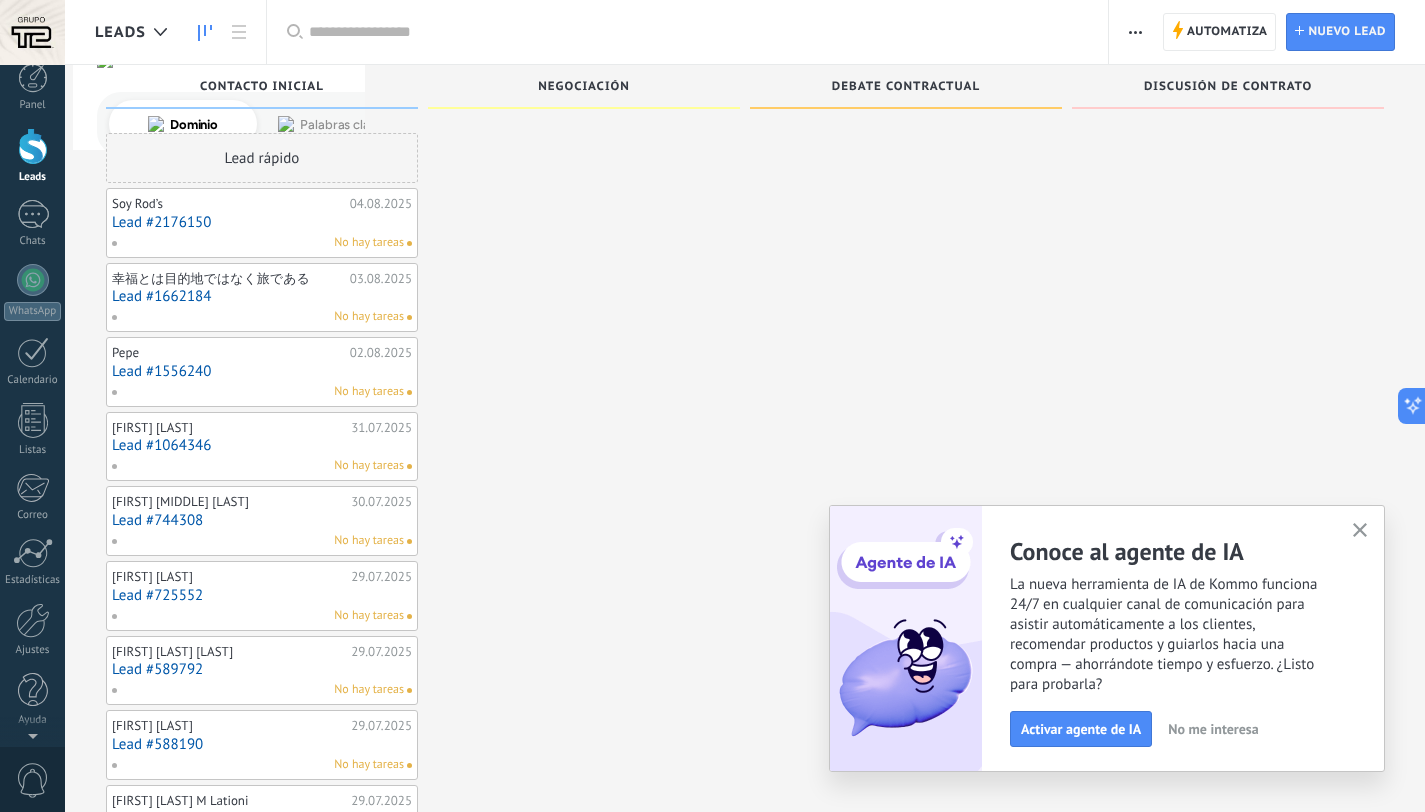 scroll, scrollTop: 0, scrollLeft: 0, axis: both 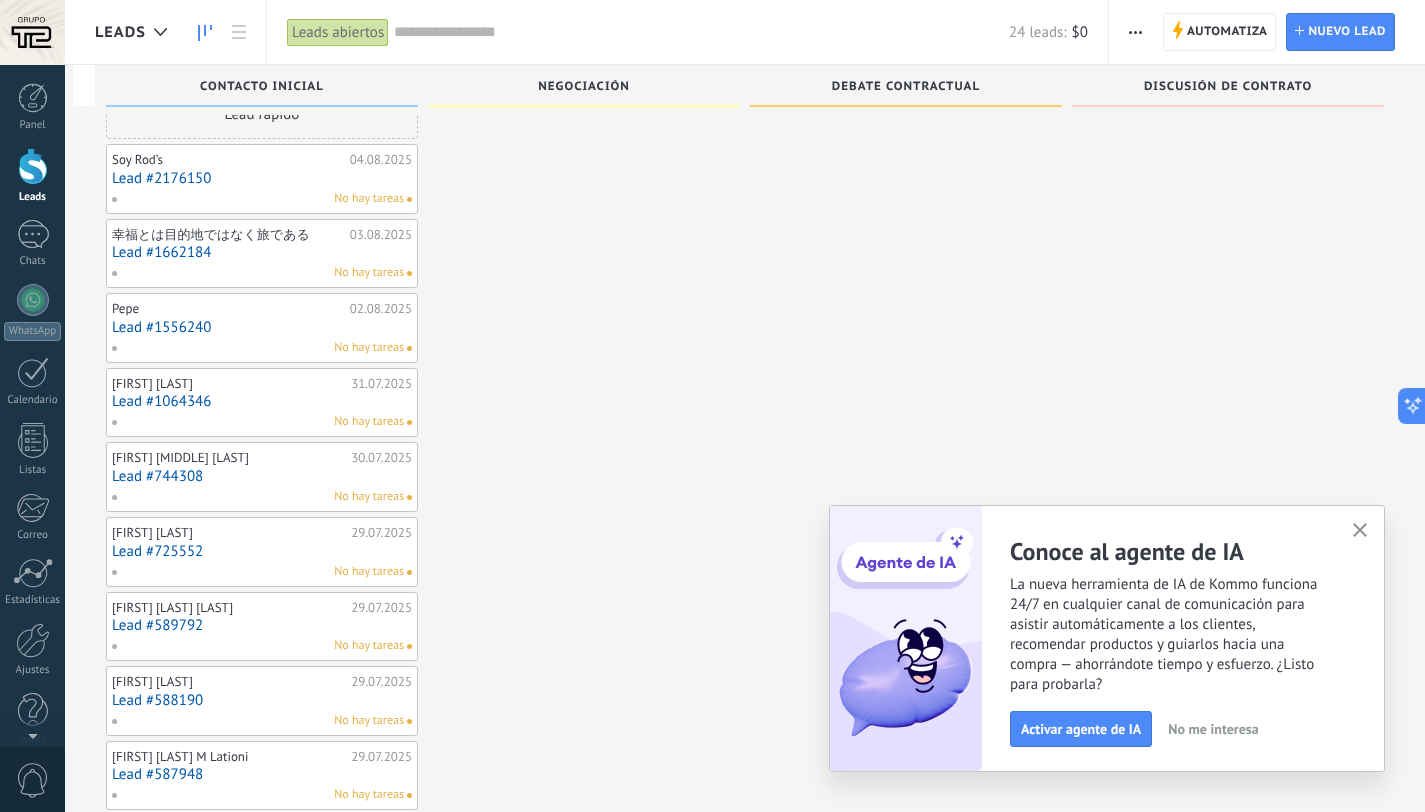 click 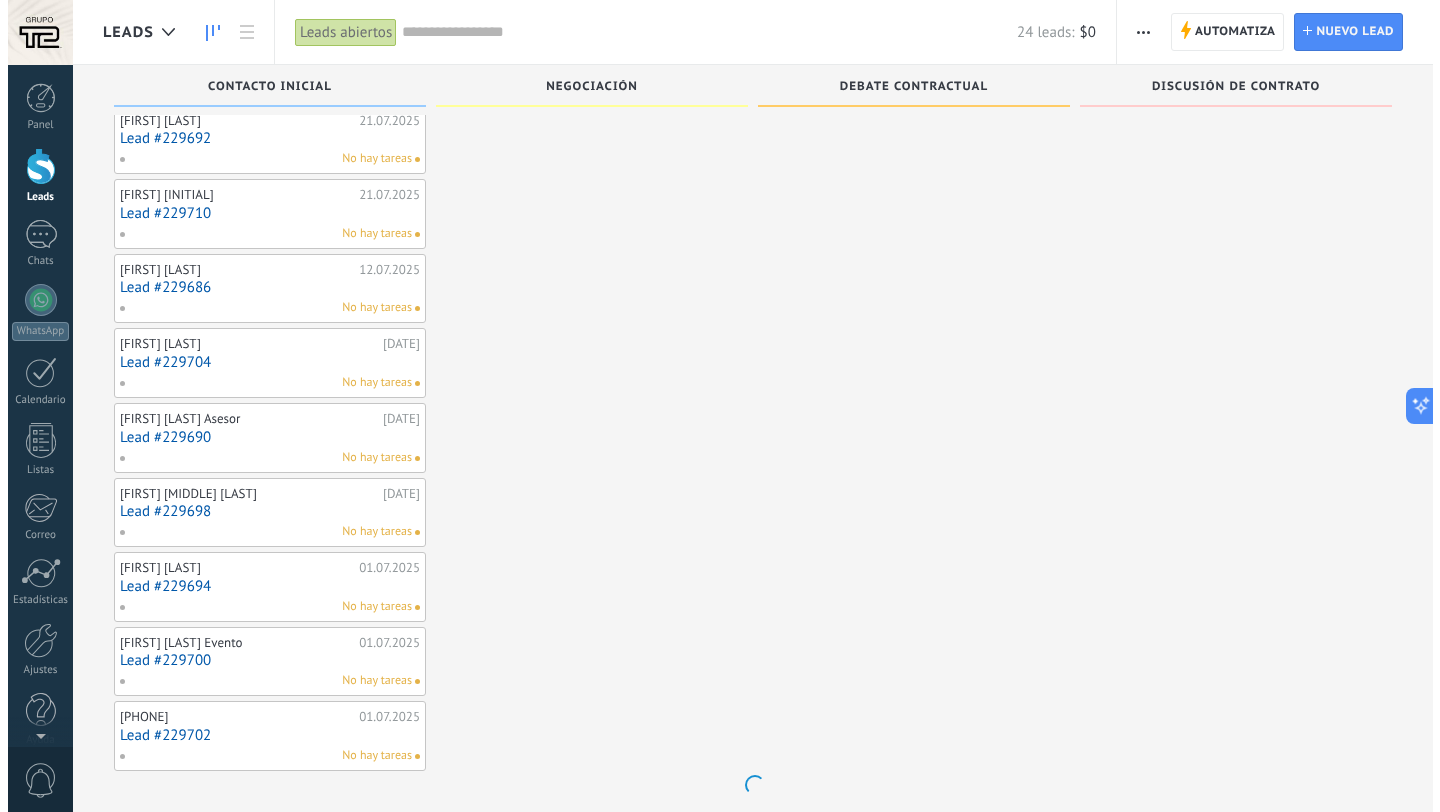 scroll, scrollTop: 912, scrollLeft: 0, axis: vertical 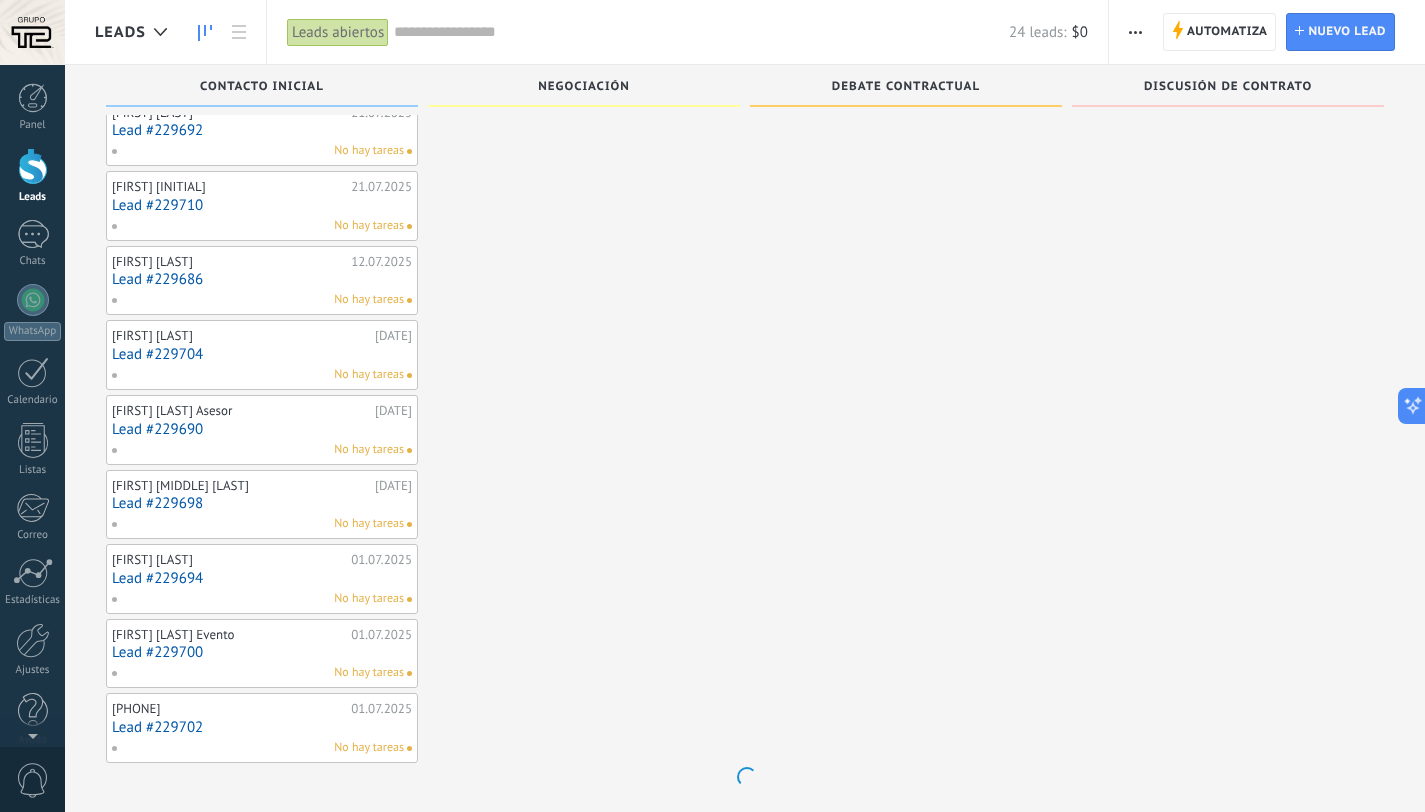 click on "Lead #229702" at bounding box center (262, 727) 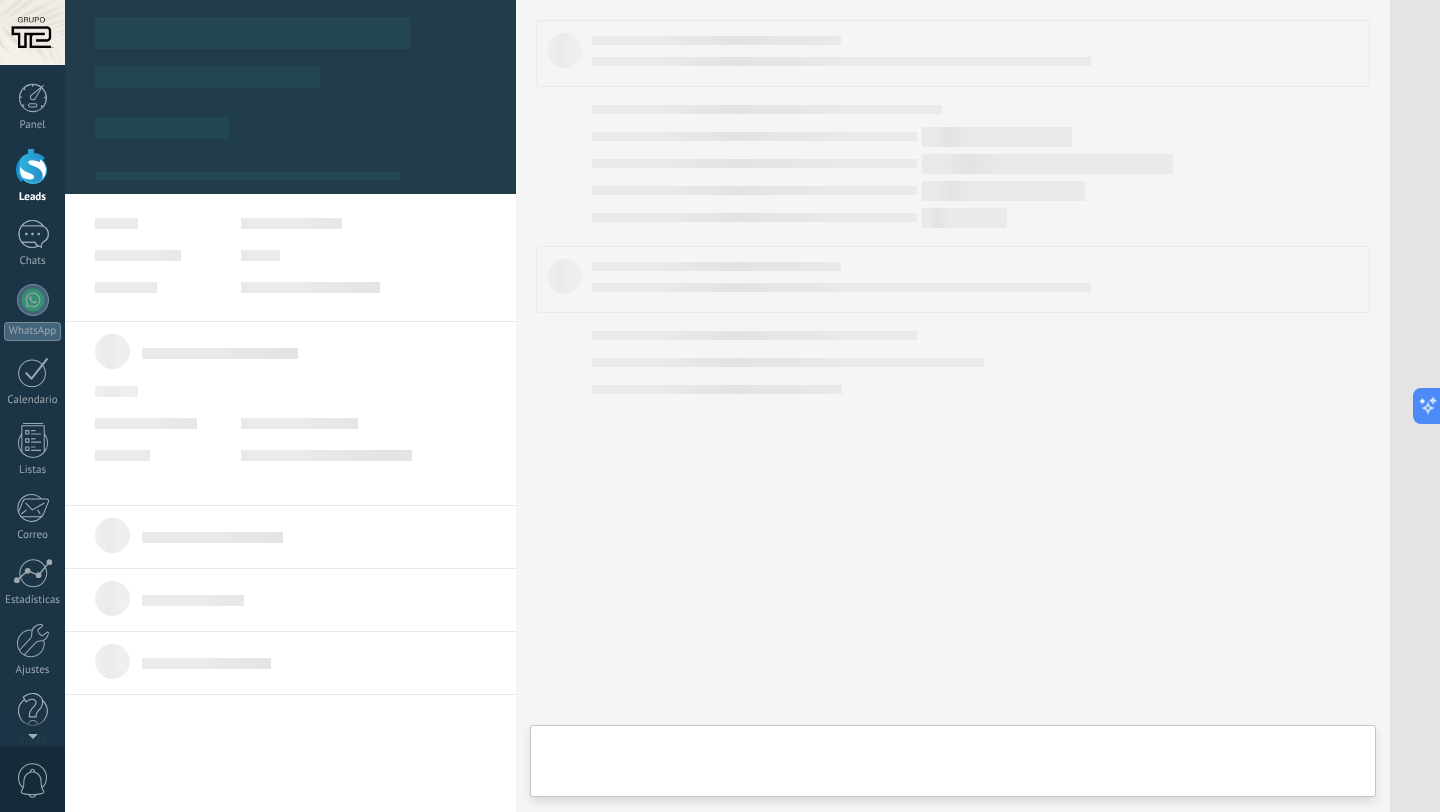 scroll, scrollTop: 0, scrollLeft: 0, axis: both 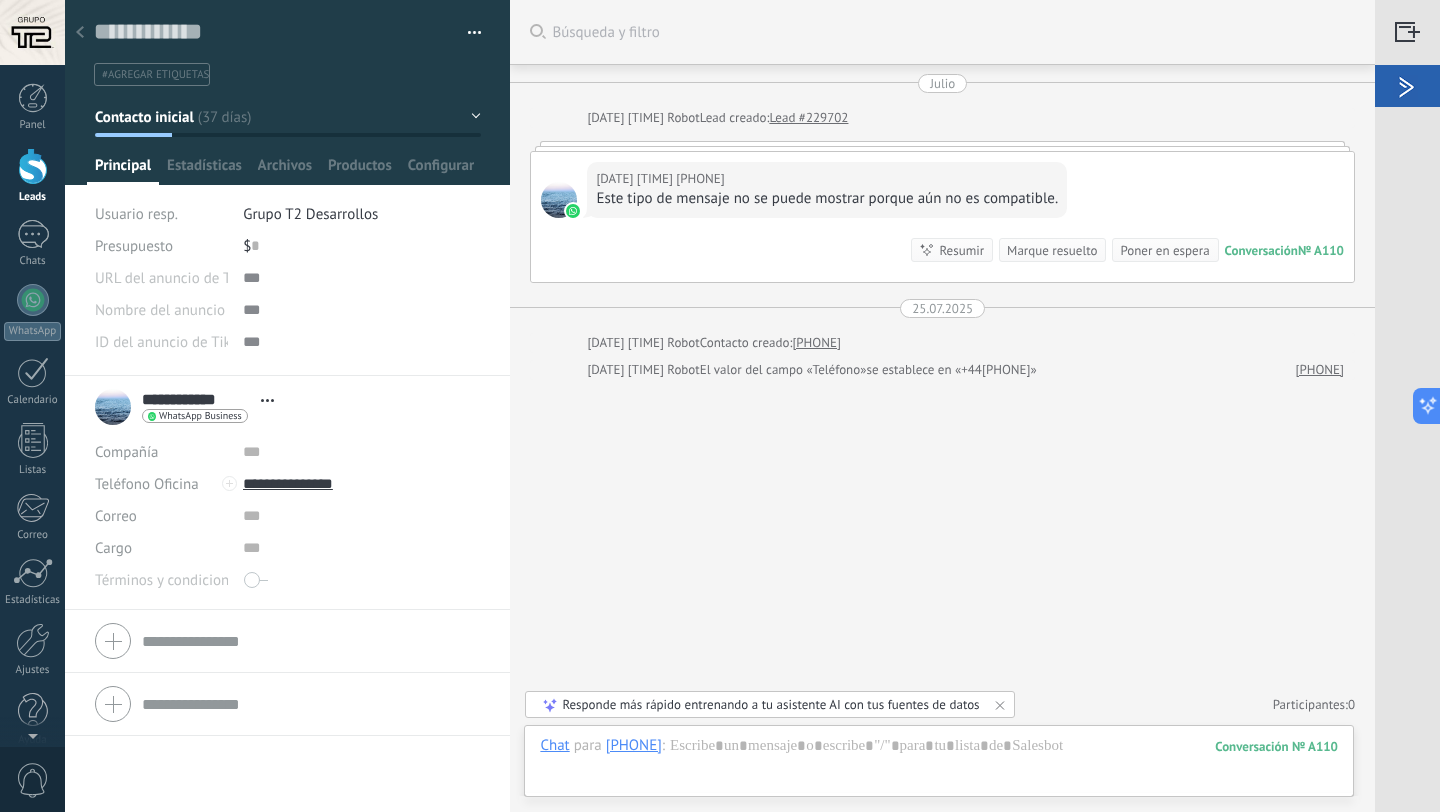 click 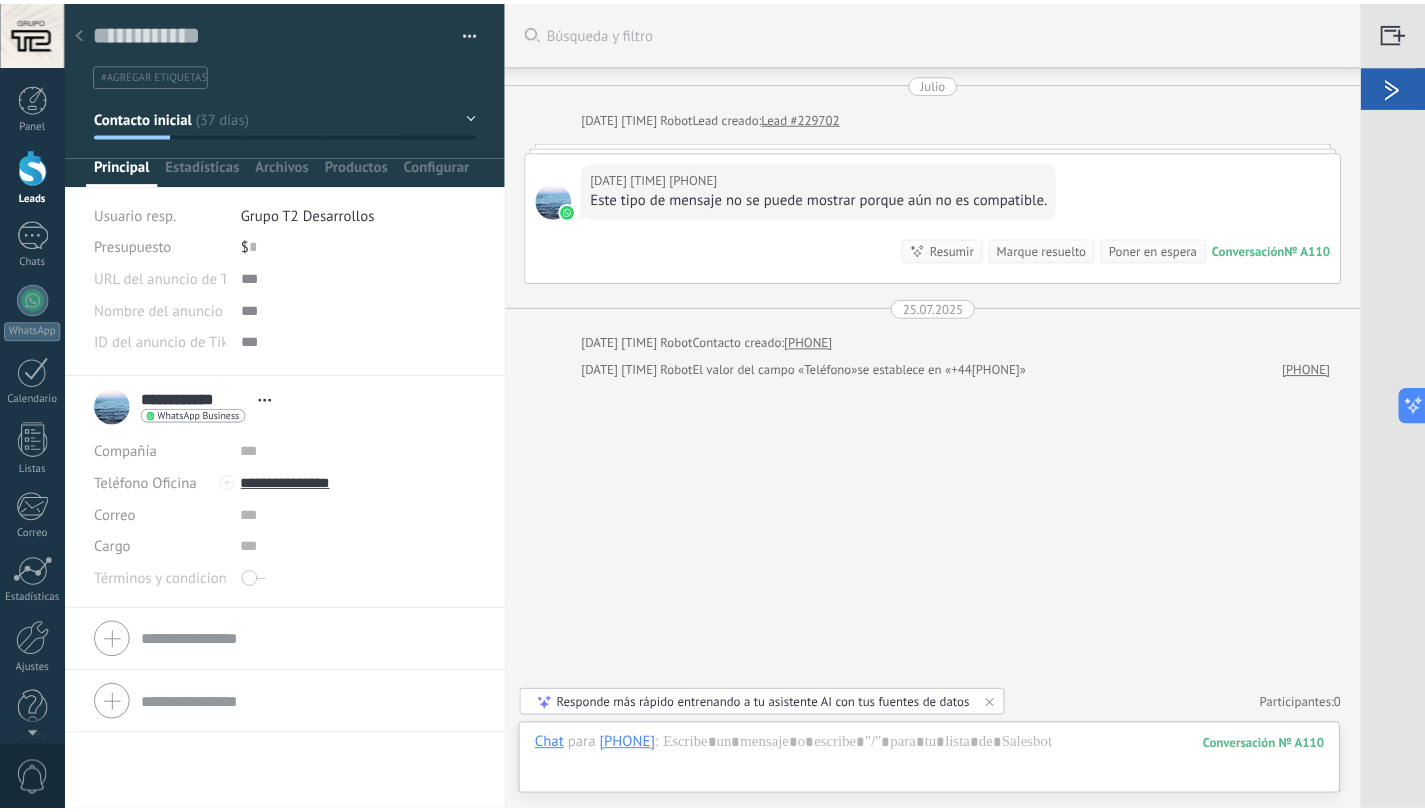 scroll, scrollTop: 912, scrollLeft: 0, axis: vertical 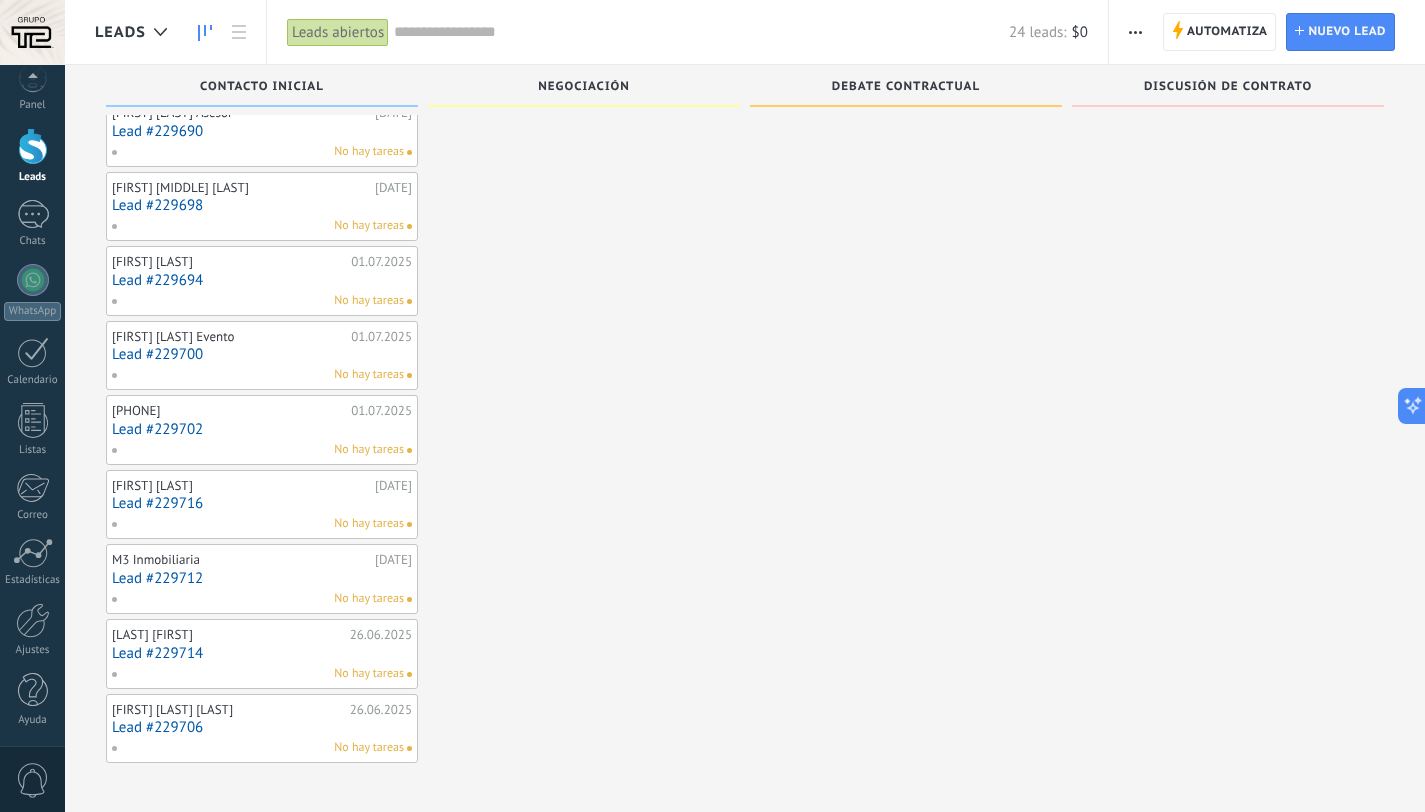 click on "0" at bounding box center (33, 780) 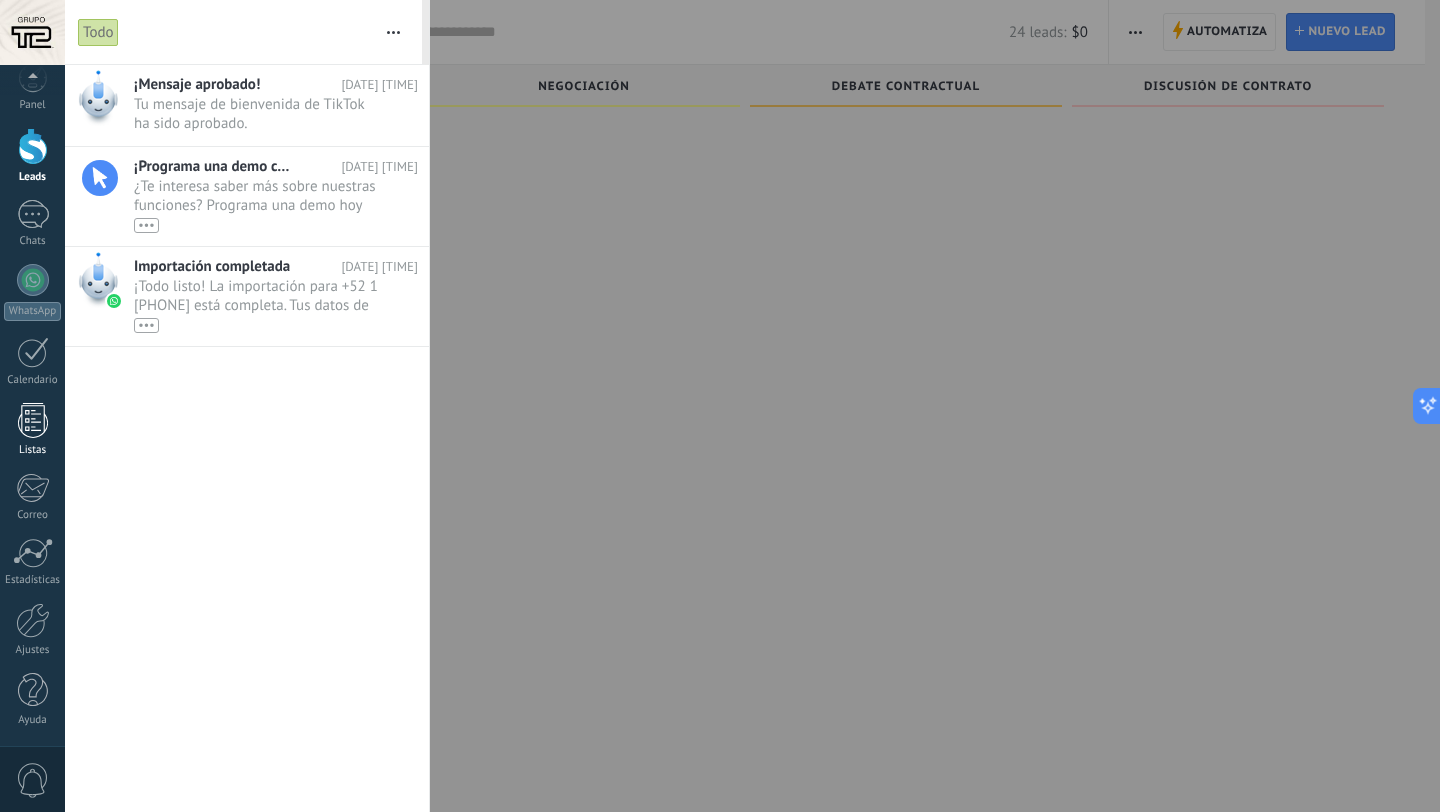 click on "Listas" at bounding box center [33, 450] 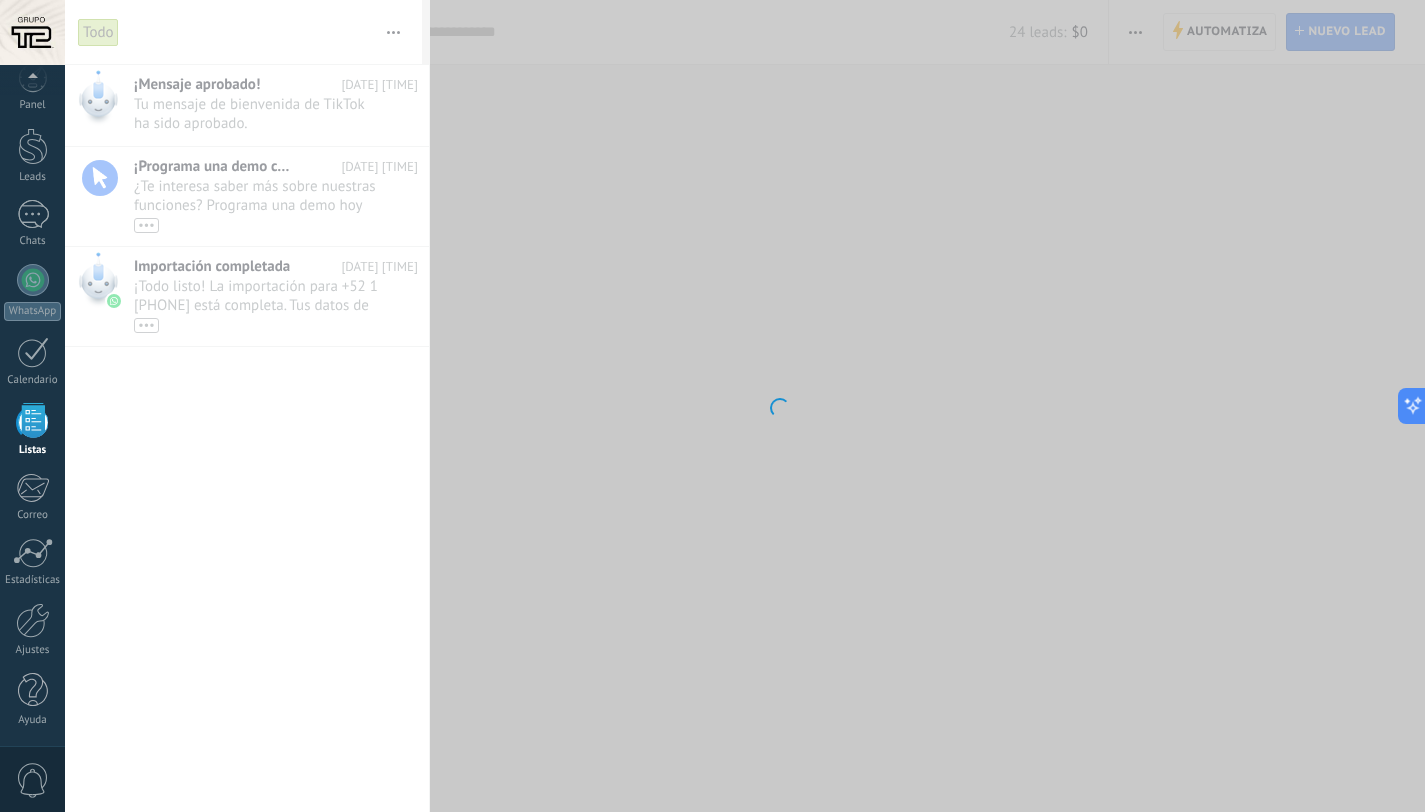 scroll, scrollTop: 0, scrollLeft: 0, axis: both 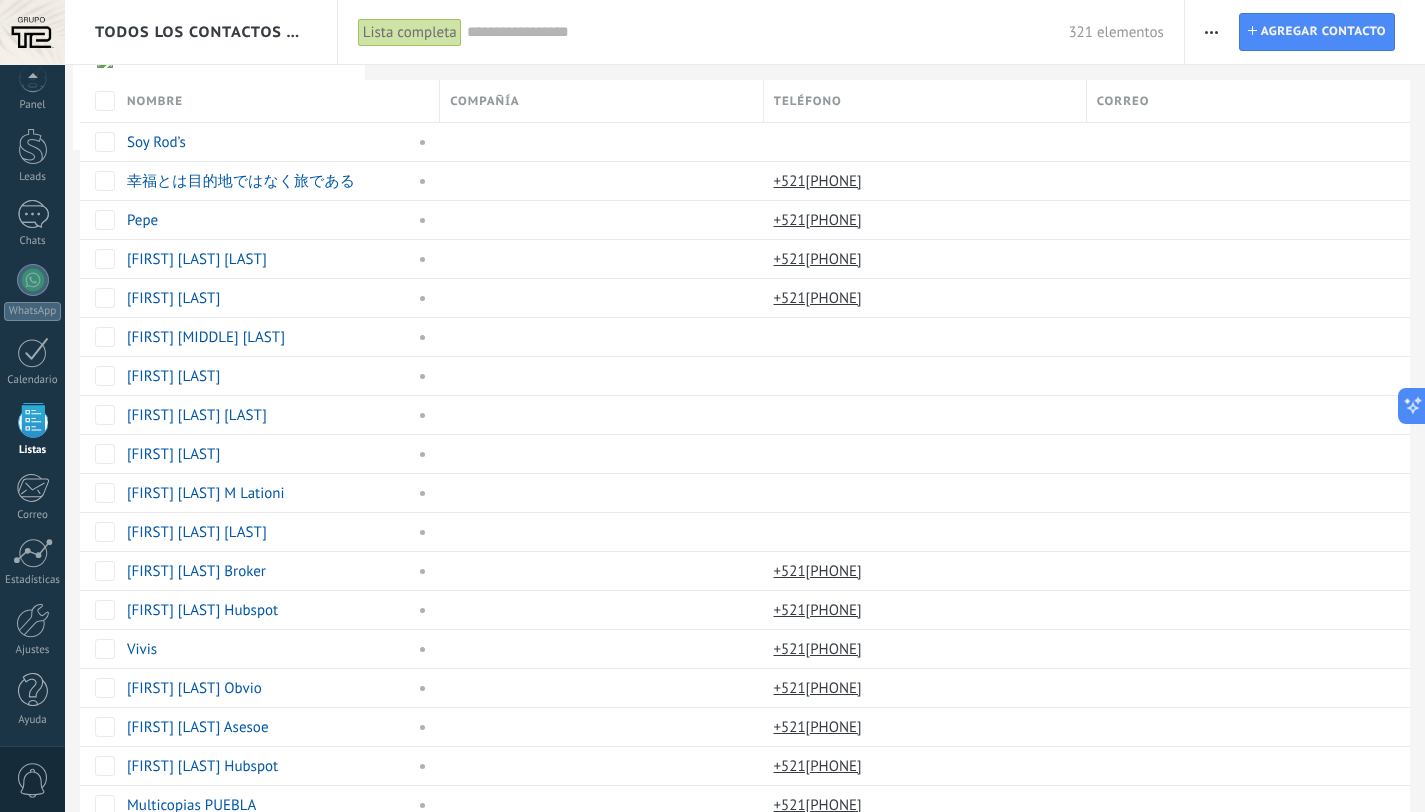 click at bounding box center (1211, 32) 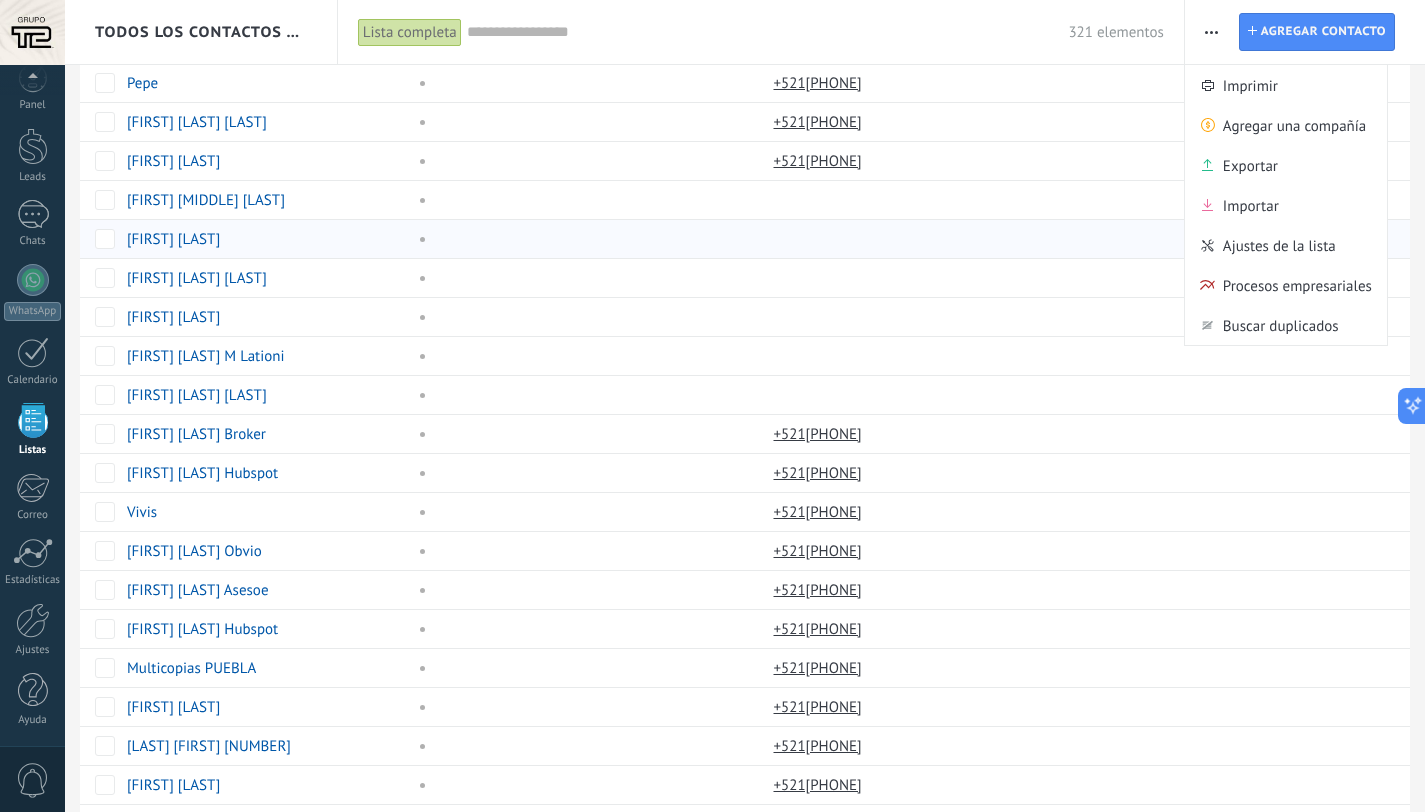 scroll, scrollTop: 0, scrollLeft: 0, axis: both 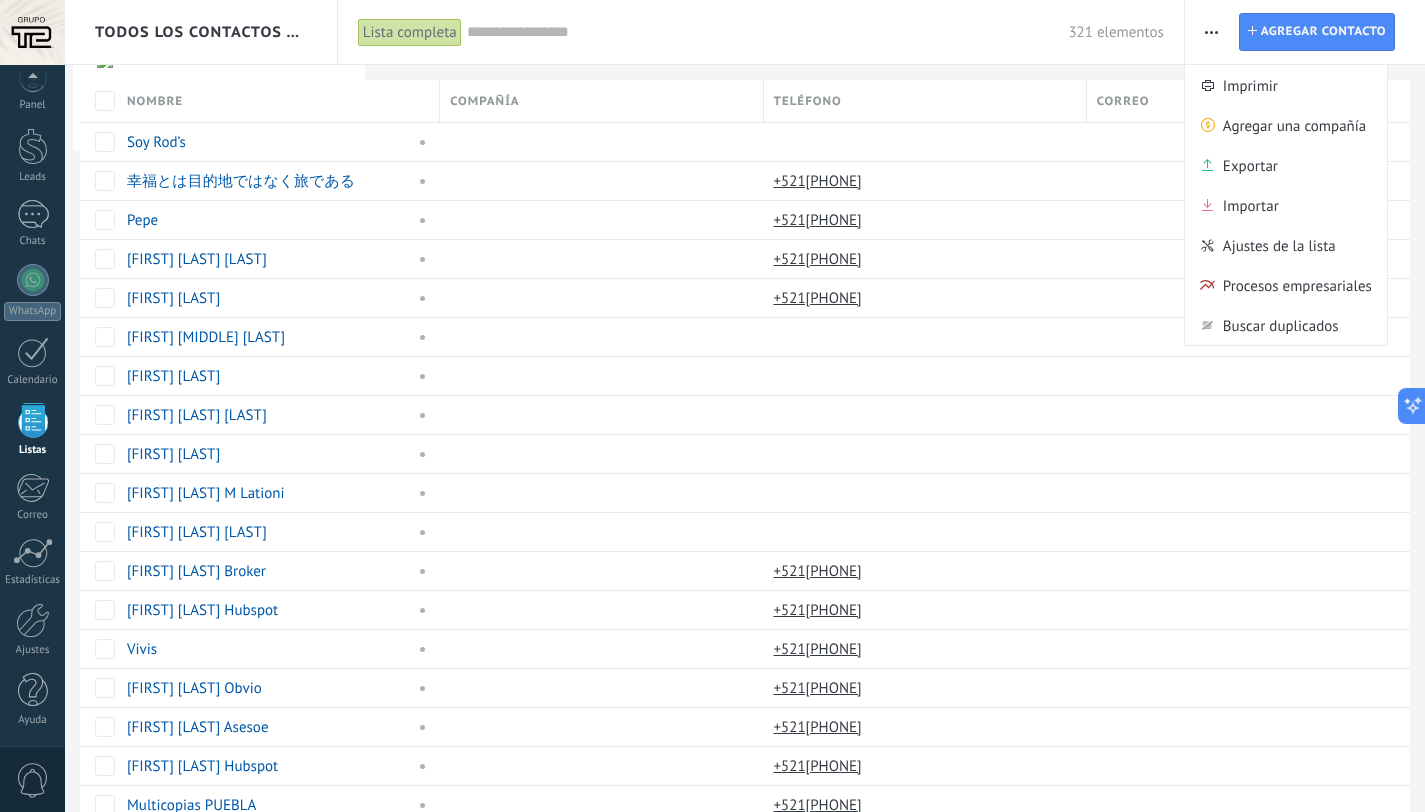 click at bounding box center (768, 32) 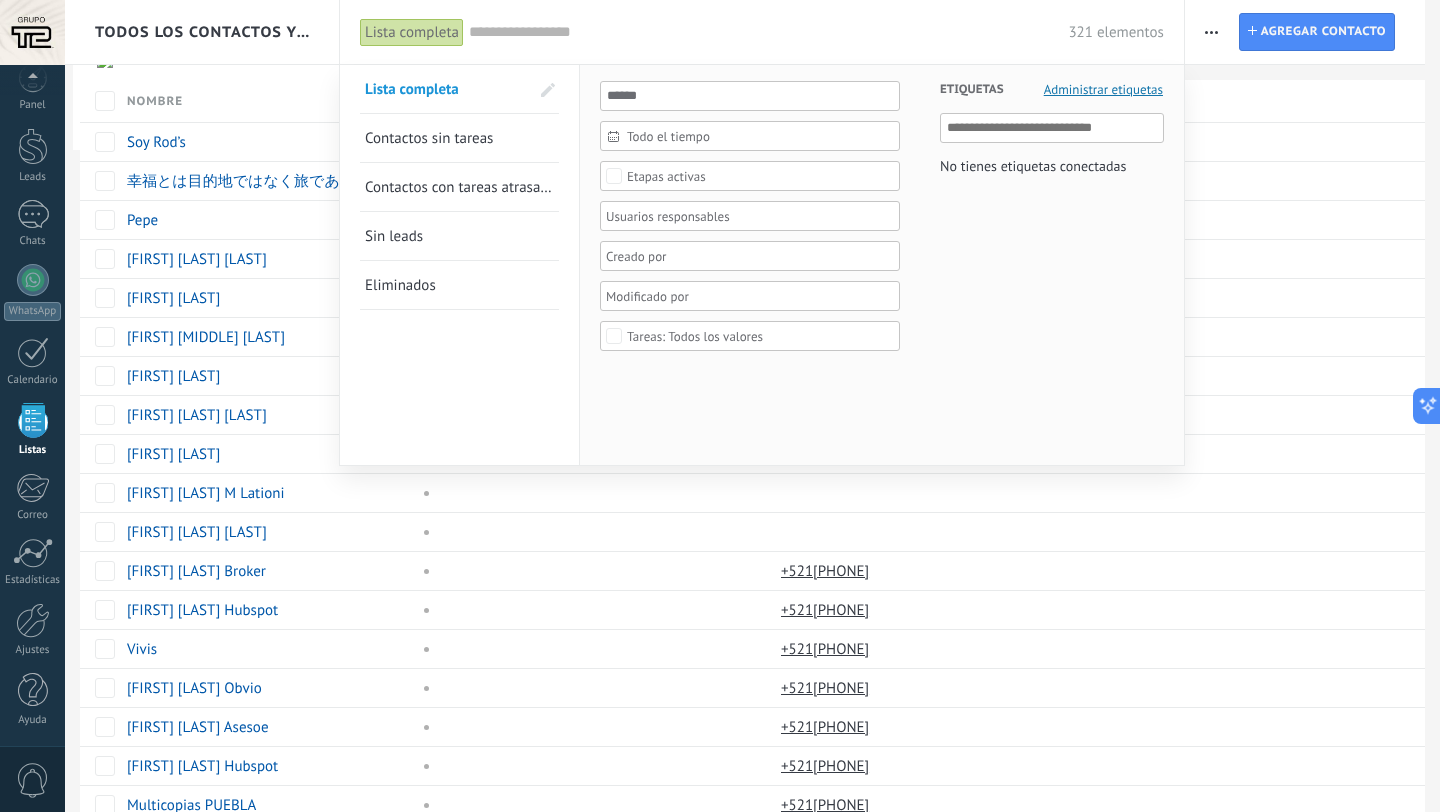 click on "321 elementos" at bounding box center (816, 32) 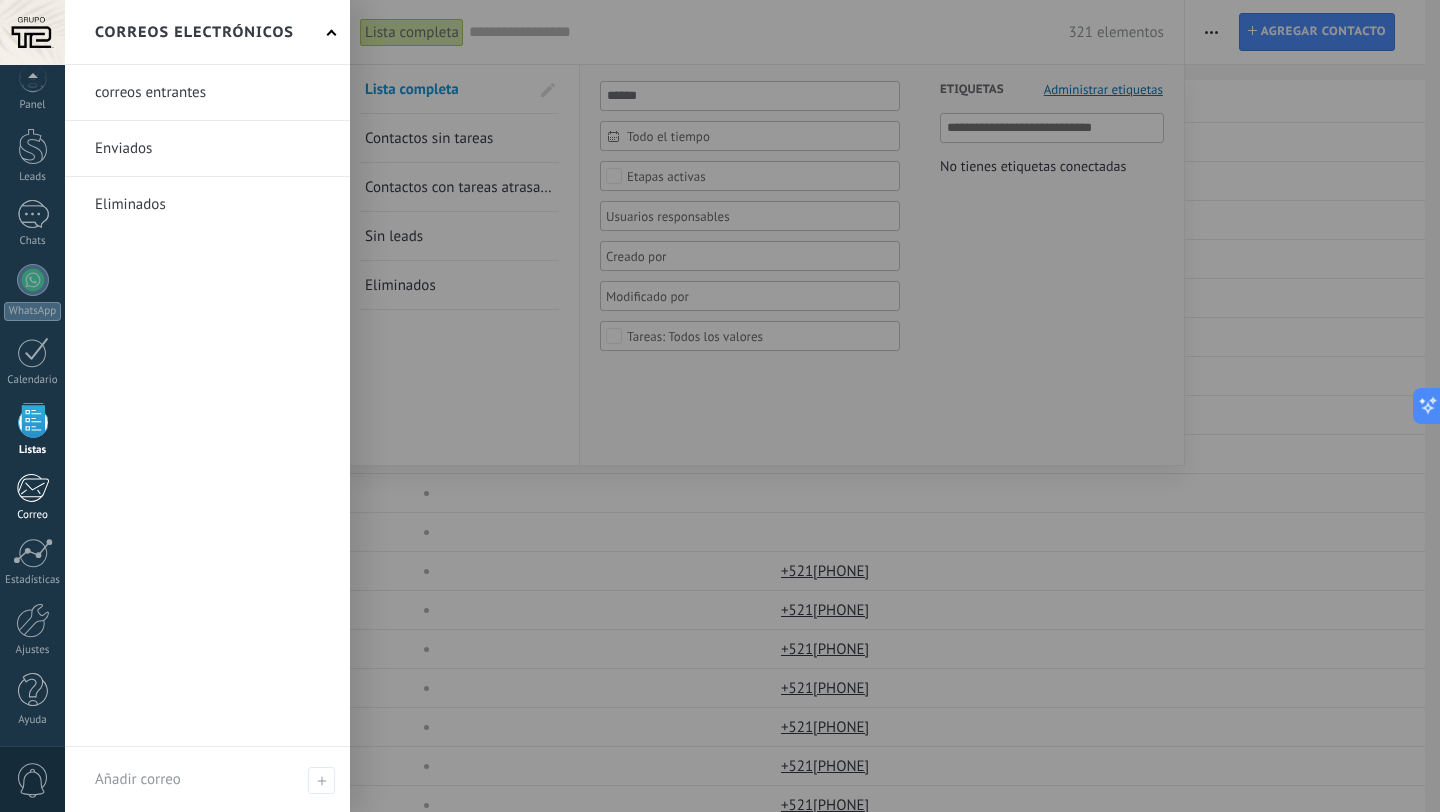 click at bounding box center (32, 488) 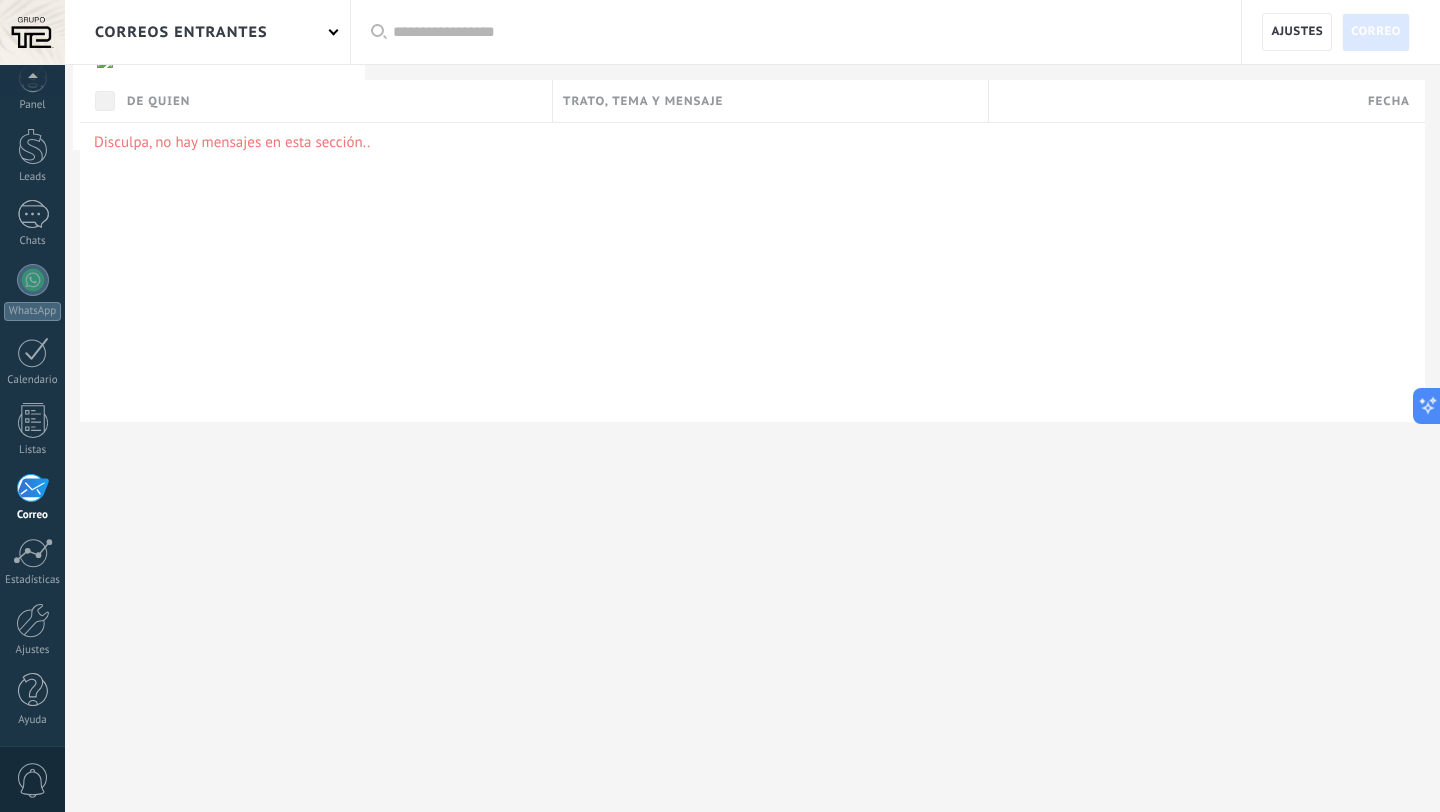click on "Panel
Leads
Chats
WhatsApp
Clientes" at bounding box center (32, 405) 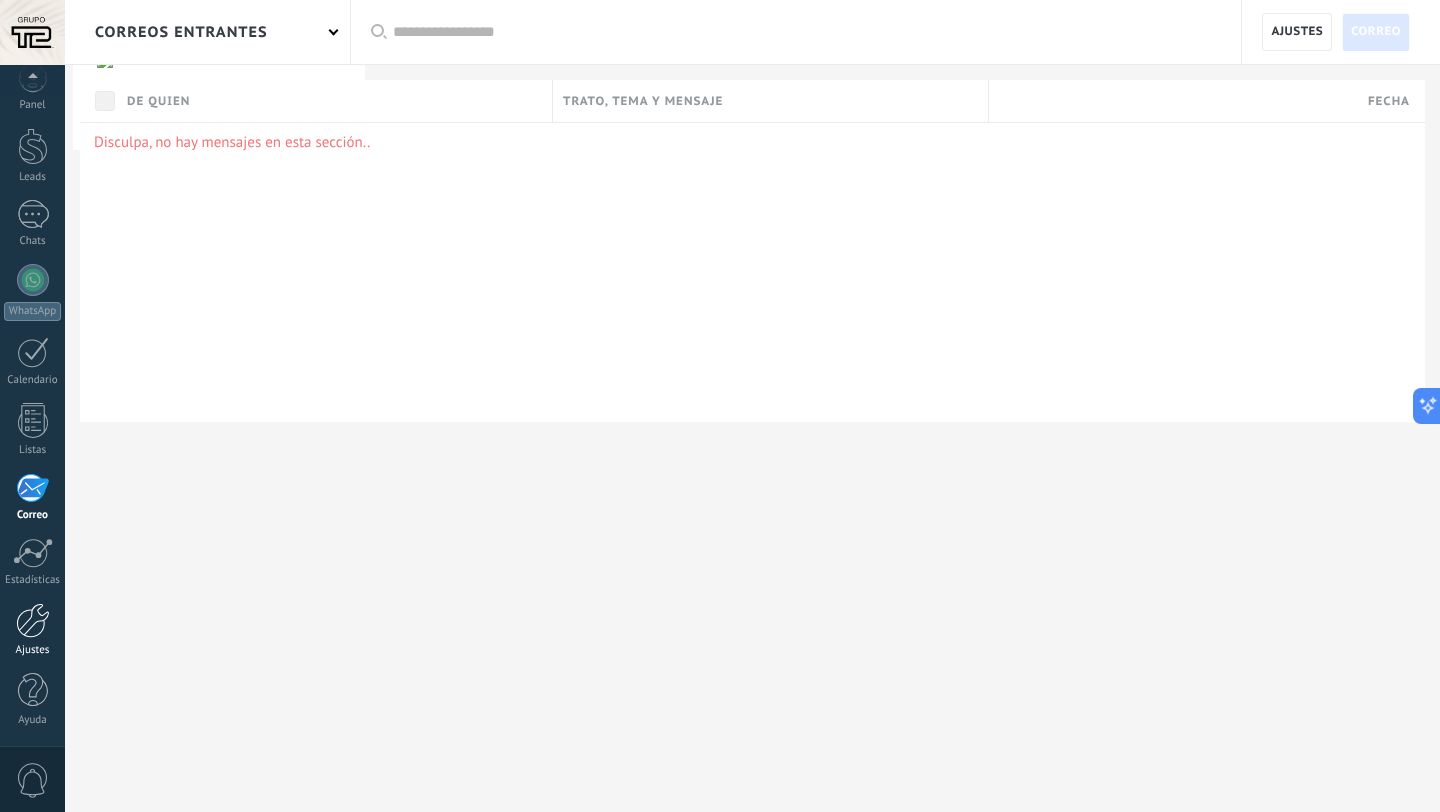 click on "Ajustes" at bounding box center [32, 630] 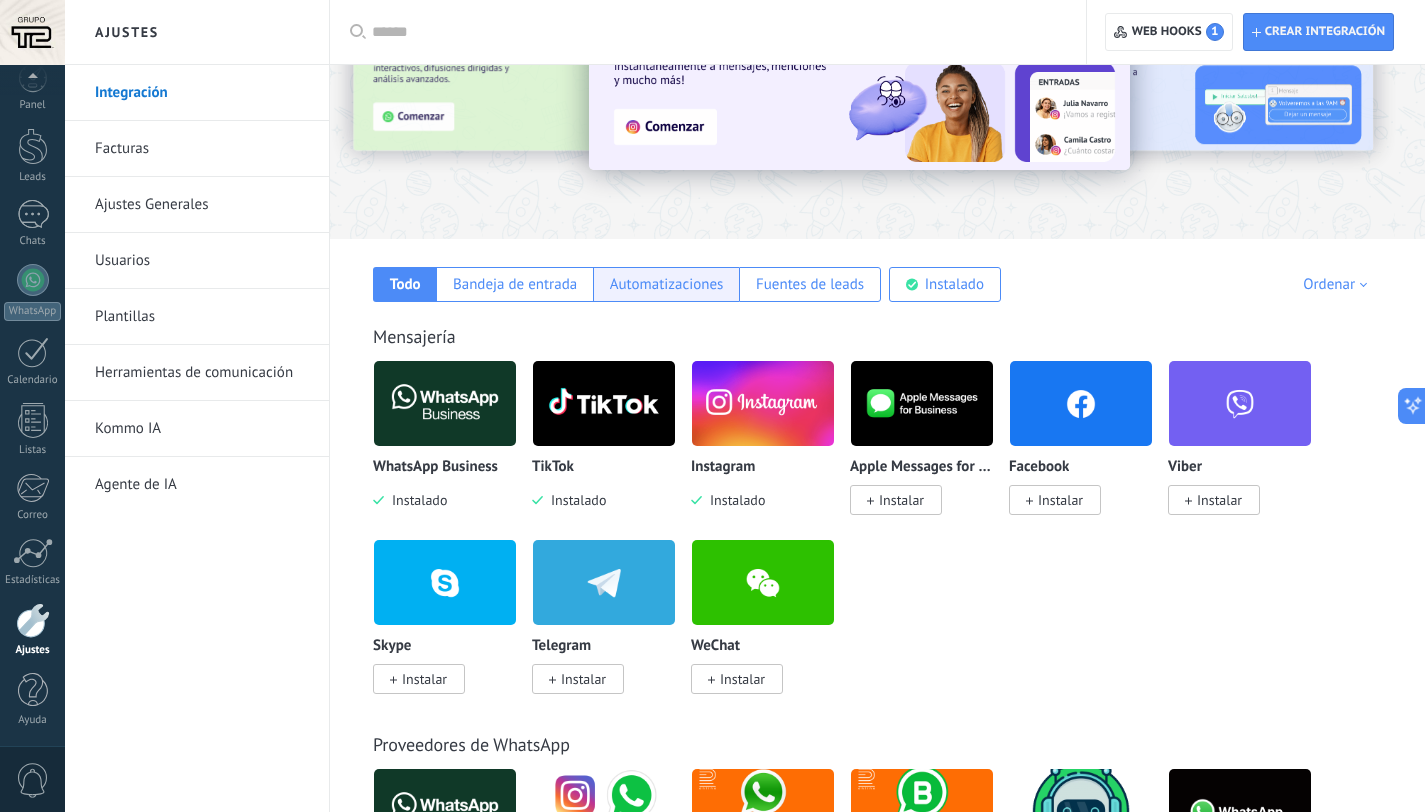 scroll, scrollTop: 0, scrollLeft: 0, axis: both 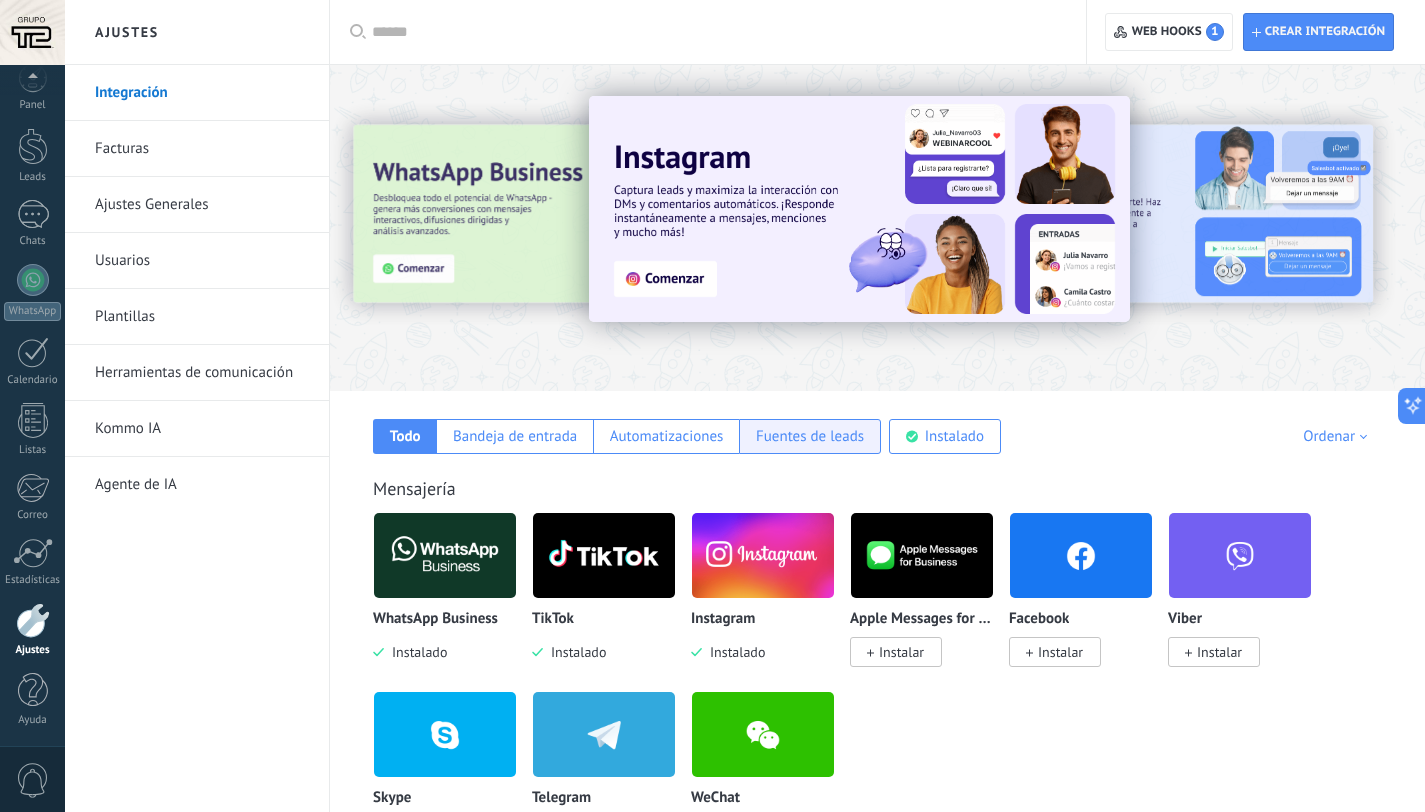 click on "Fuentes de leads" at bounding box center [810, 436] 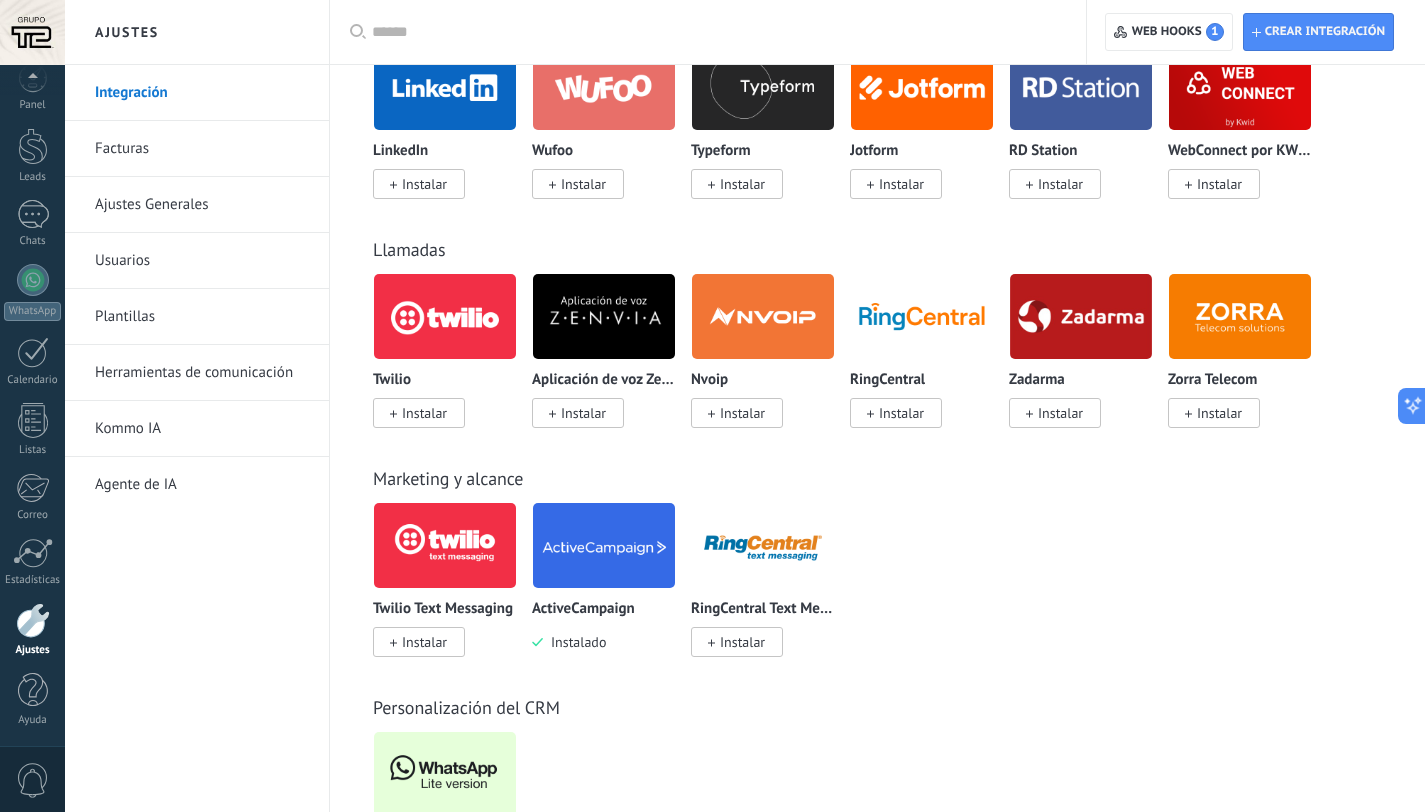 scroll, scrollTop: 1515, scrollLeft: 0, axis: vertical 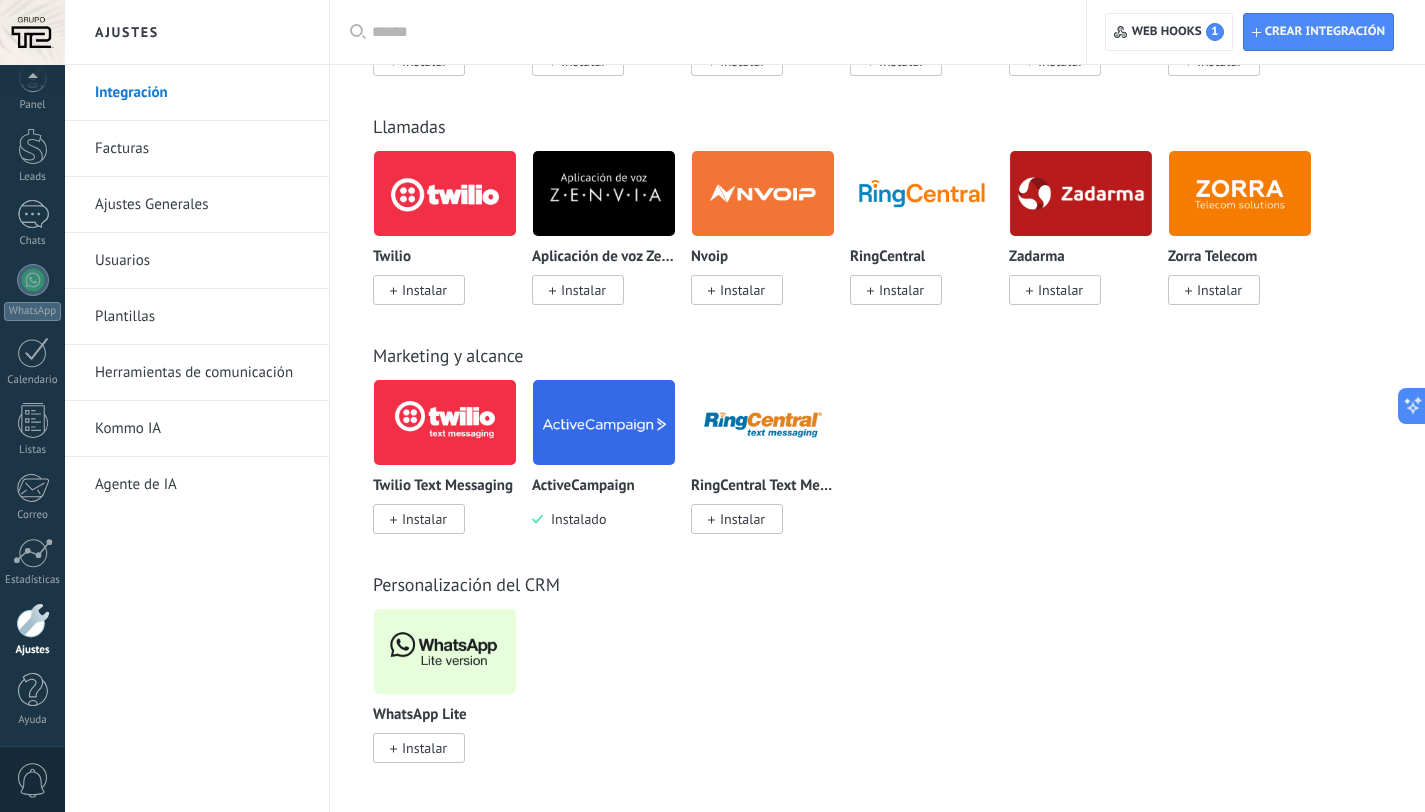 click at bounding box center [604, 422] 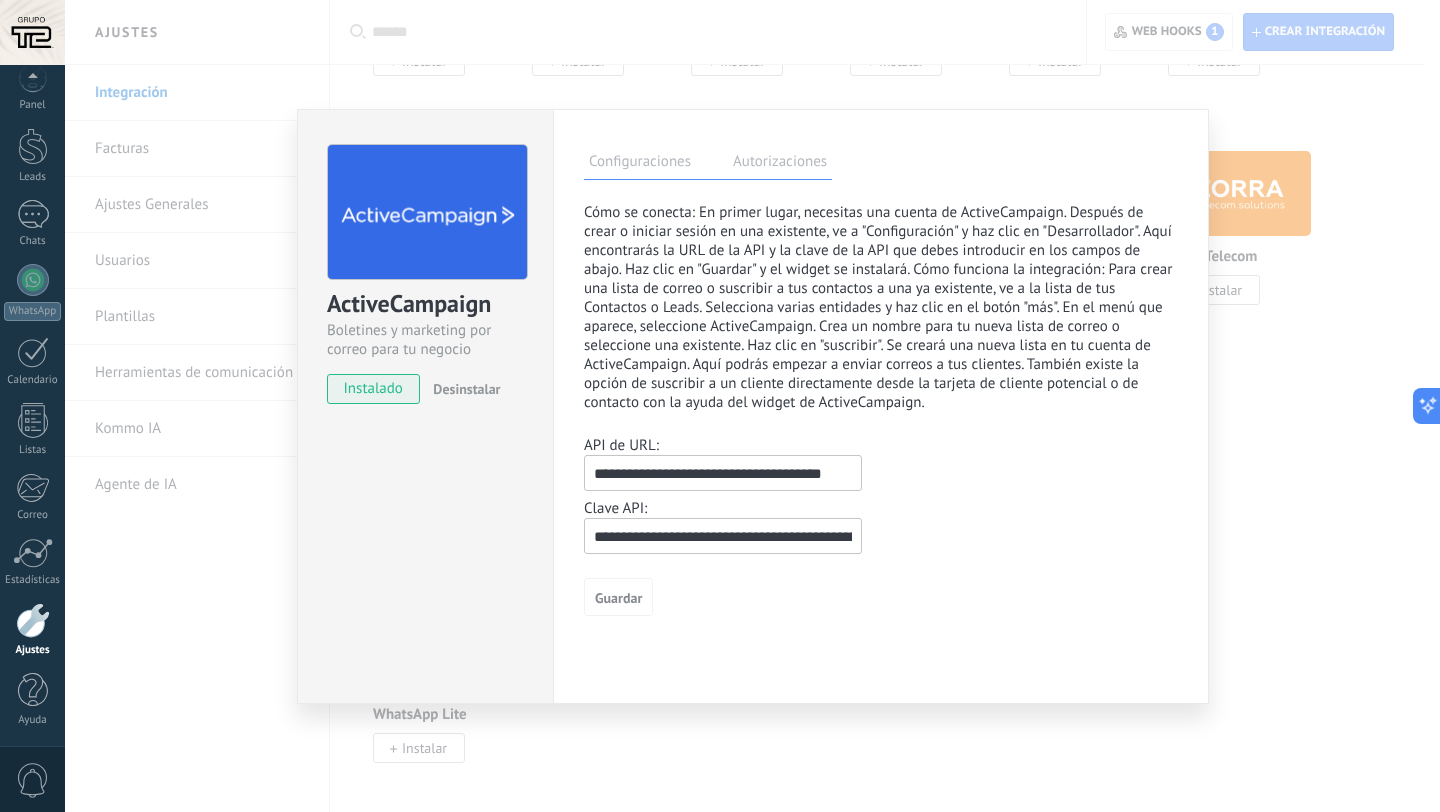 click at bounding box center [427, 212] 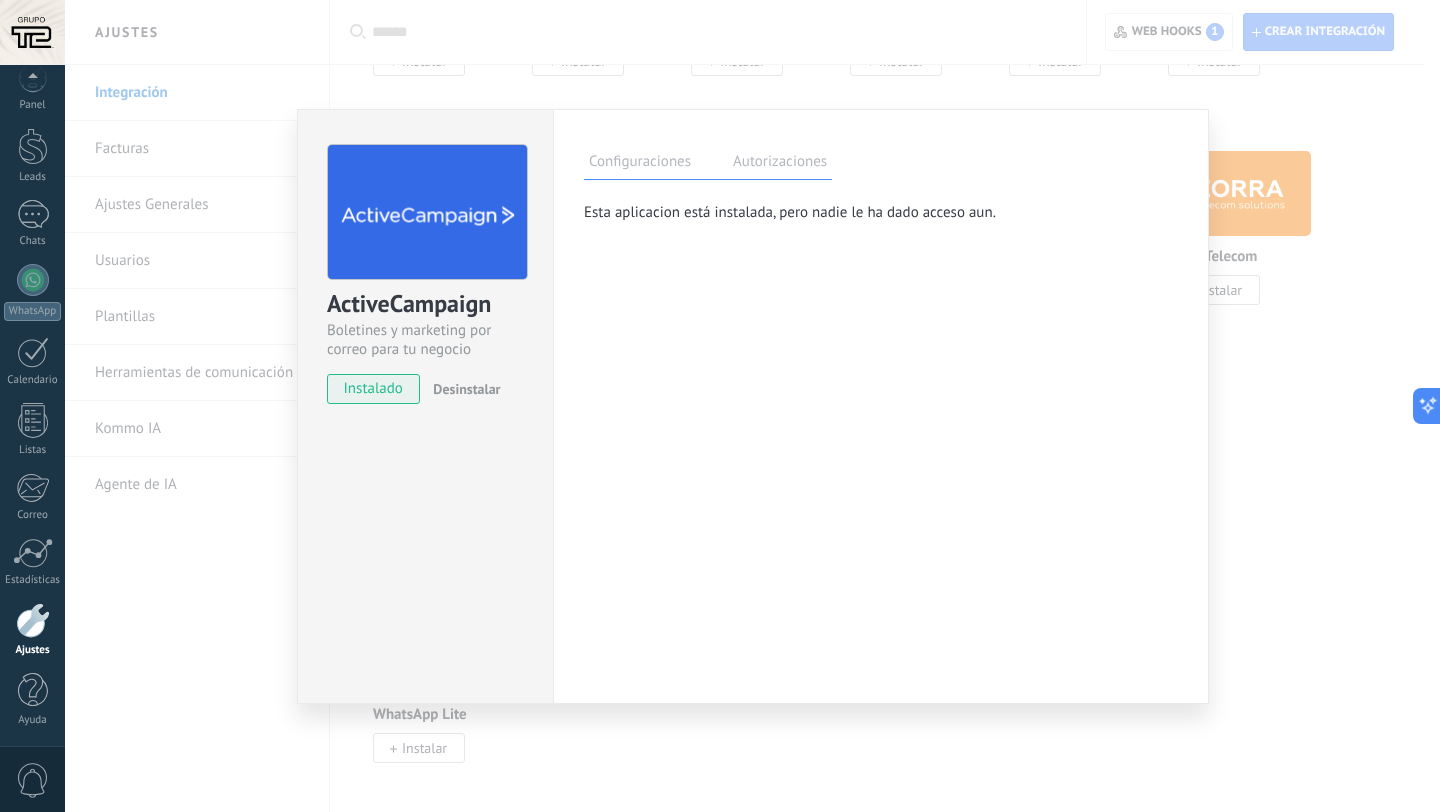 click on "Configuraciones" at bounding box center (640, 164) 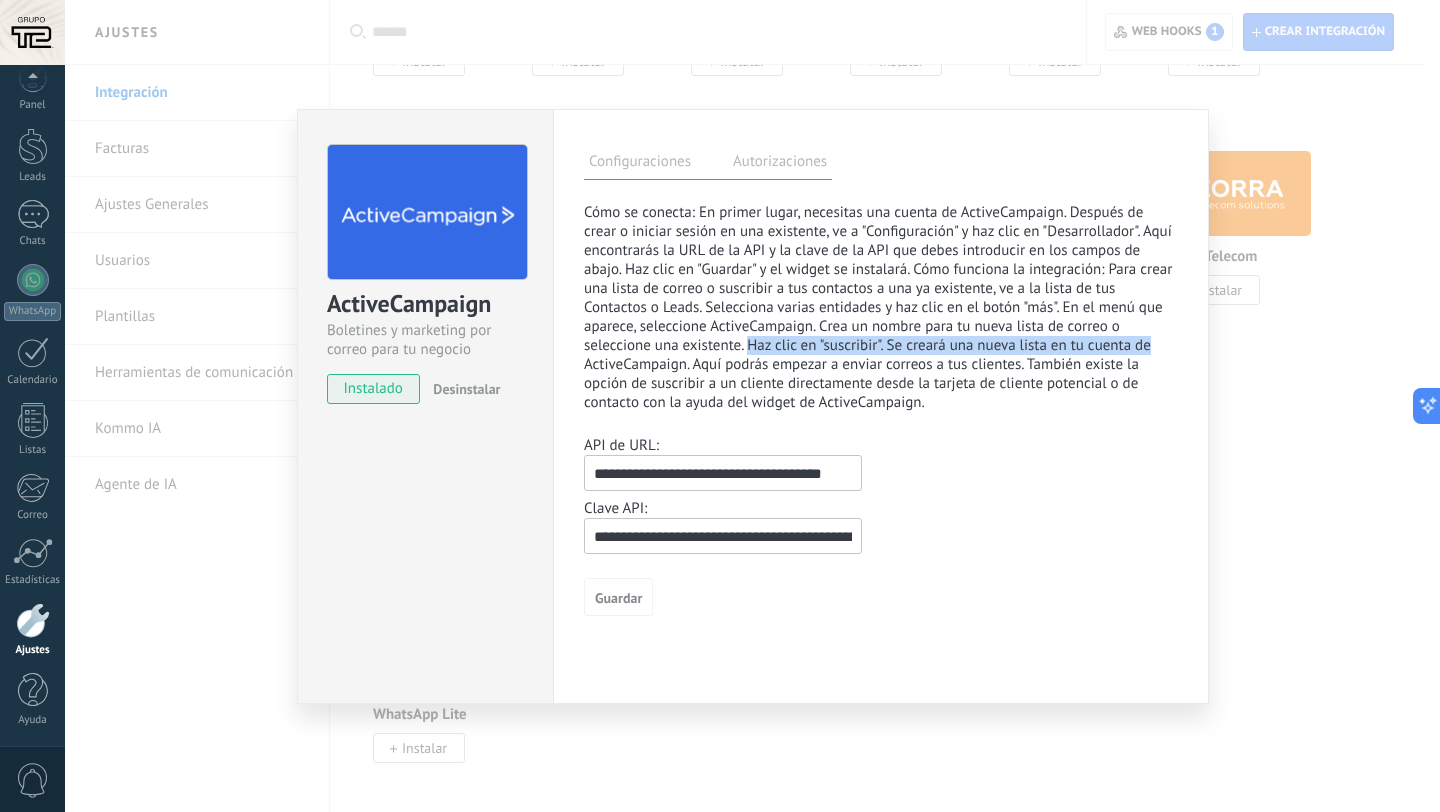 drag, startPoint x: 749, startPoint y: 348, endPoint x: 1157, endPoint y: 352, distance: 408.0196 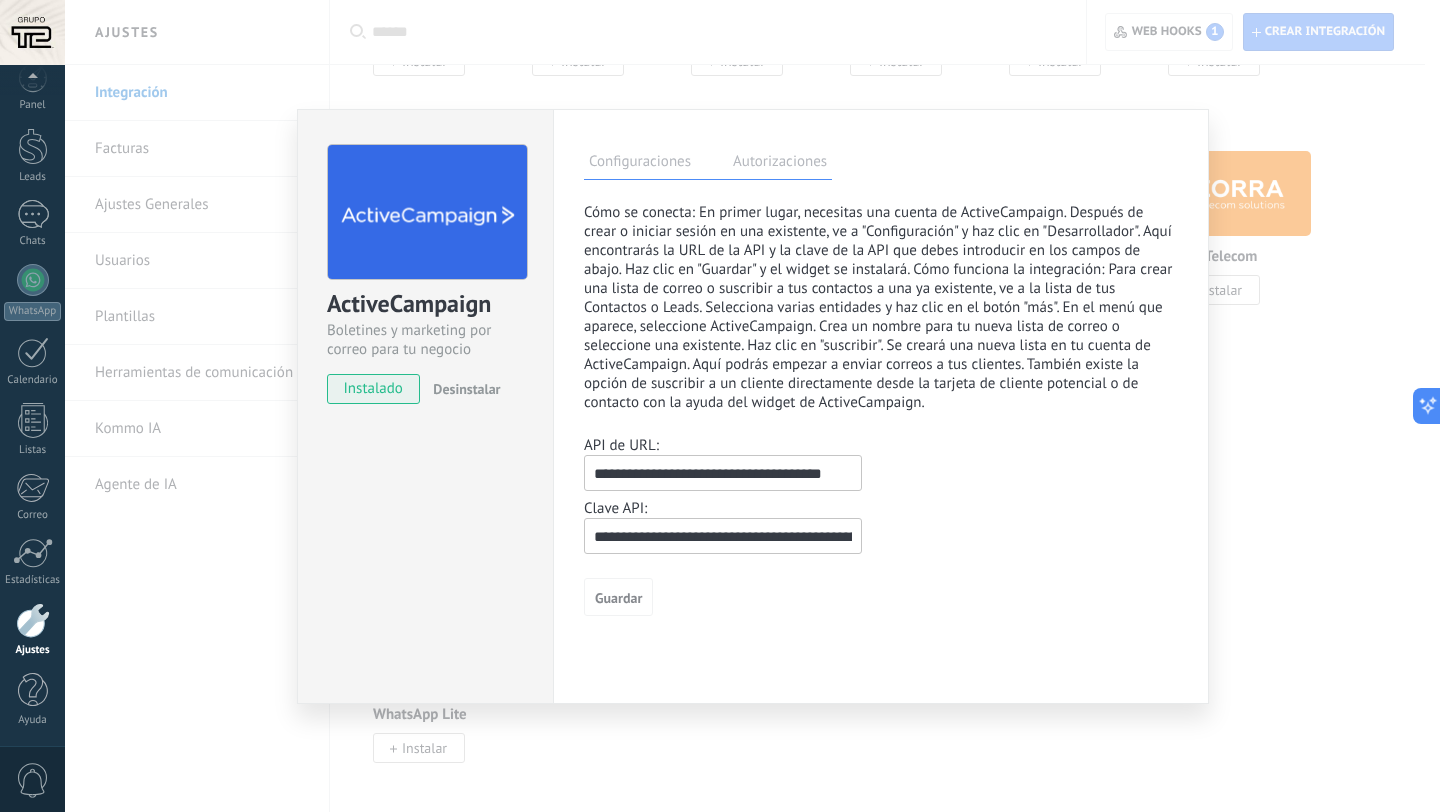 click on "Cómo se conecta: En primer lugar, necesitas una cuenta de ActiveCampaign. Después de crear o iniciar sesión en una existente, ve a "Configuración" y haz clic en "Desarrollador". Aquí encontrarás la URL de la API y la clave de la API que debes introducir en los campos de abajo. Haz clic en "Guardar" y el widget se instalará. Cómo funciona la integración: Para crear una lista de correo o suscribir a tus contactos a una ya existente, ve a la lista de tus Contactos o Leads. Selecciona varias entidades y haz clic en el botón "más". En el menú que aparece, seleccione ActiveCampaign. Crea un nombre para tu nueva lista de correo o seleccione una existente. Haz clic en "suscribir". Se creará una nueva lista en tu cuenta de ActiveCampaign. Aquí podrás empezar a enviar correos a tus clientes. También existe la opción de suscribir a un cliente directamente desde la tarjeta de cliente potencial o de contacto con la ayuda del widget de ActiveCampaign." at bounding box center [881, 307] 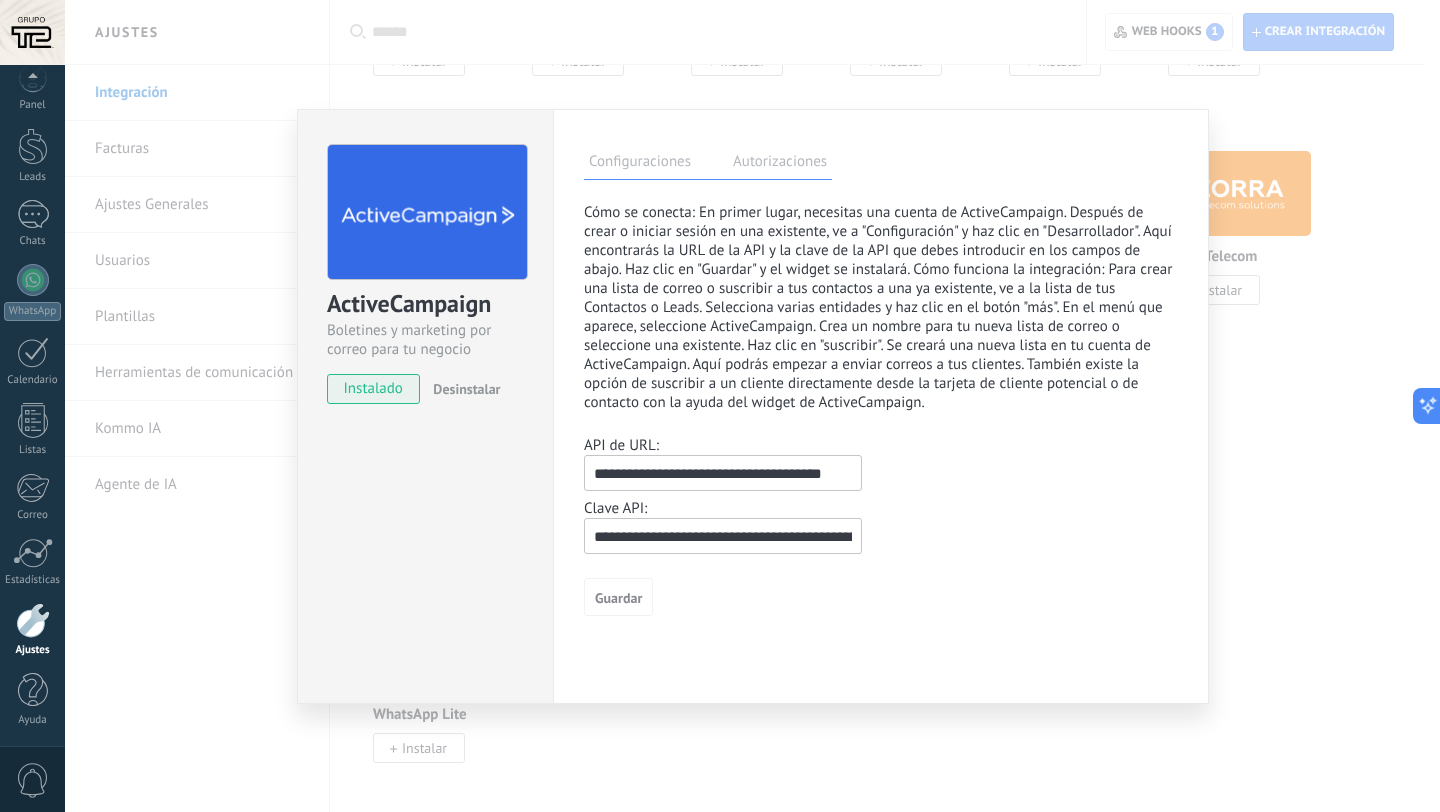 click on "**********" at bounding box center [752, 406] 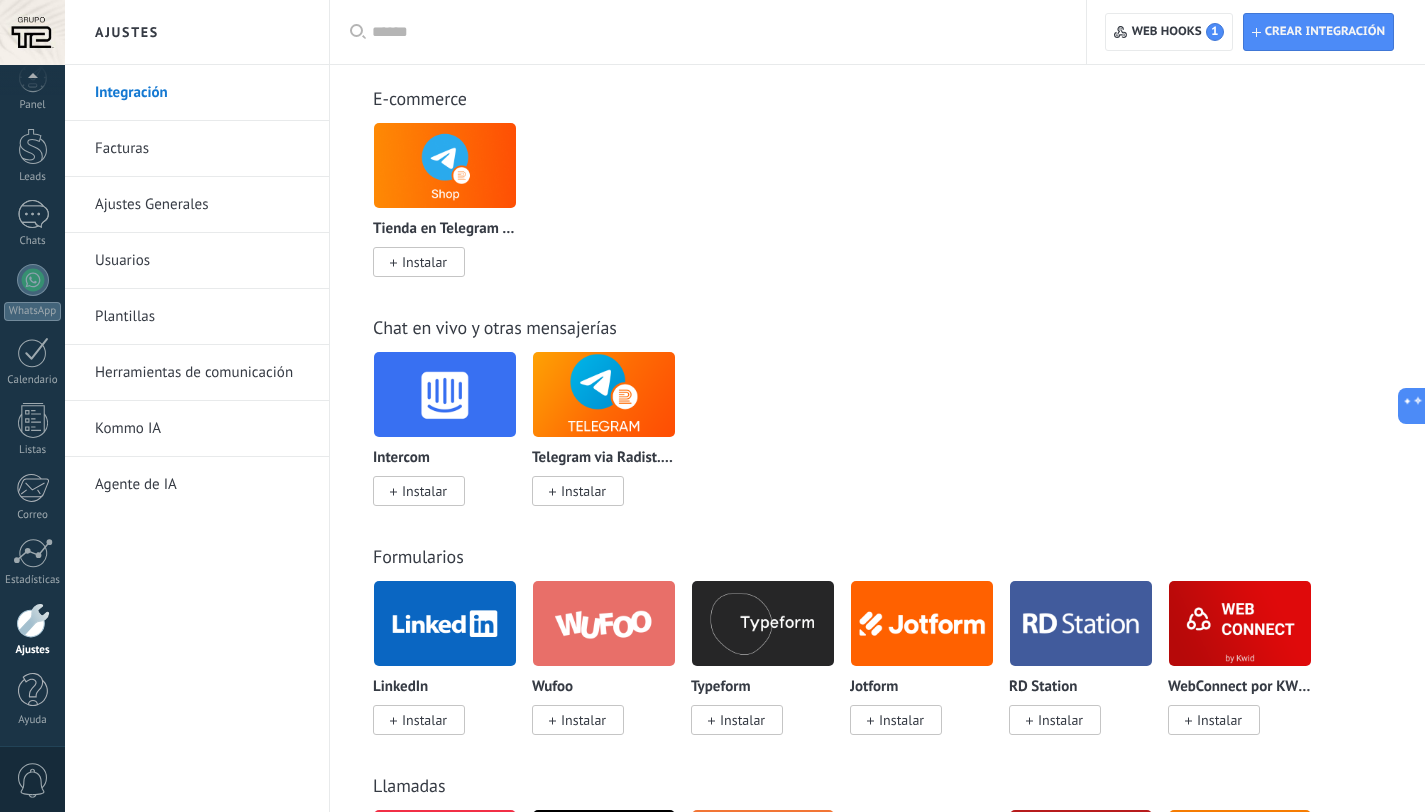scroll, scrollTop: 0, scrollLeft: 0, axis: both 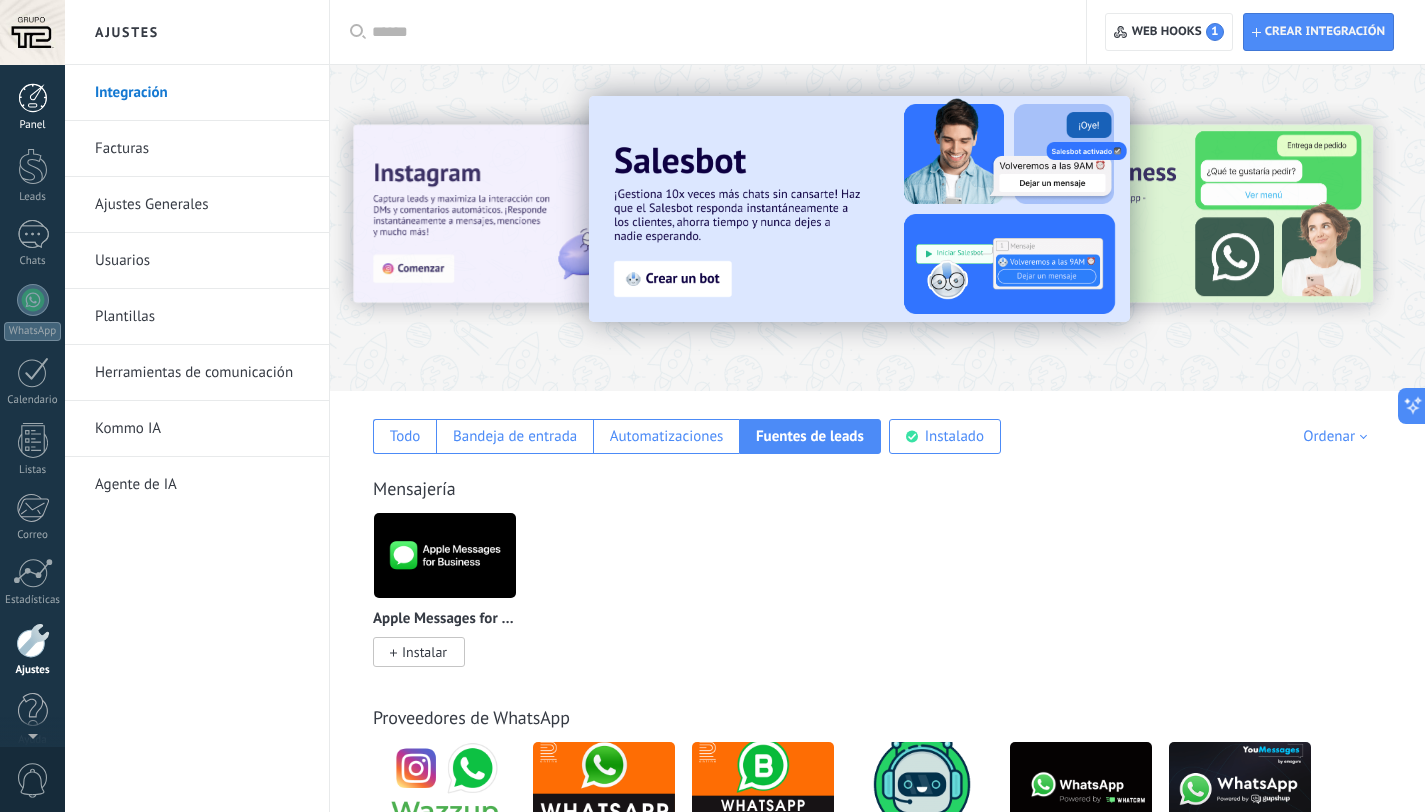 click on "Panel" at bounding box center (32, 107) 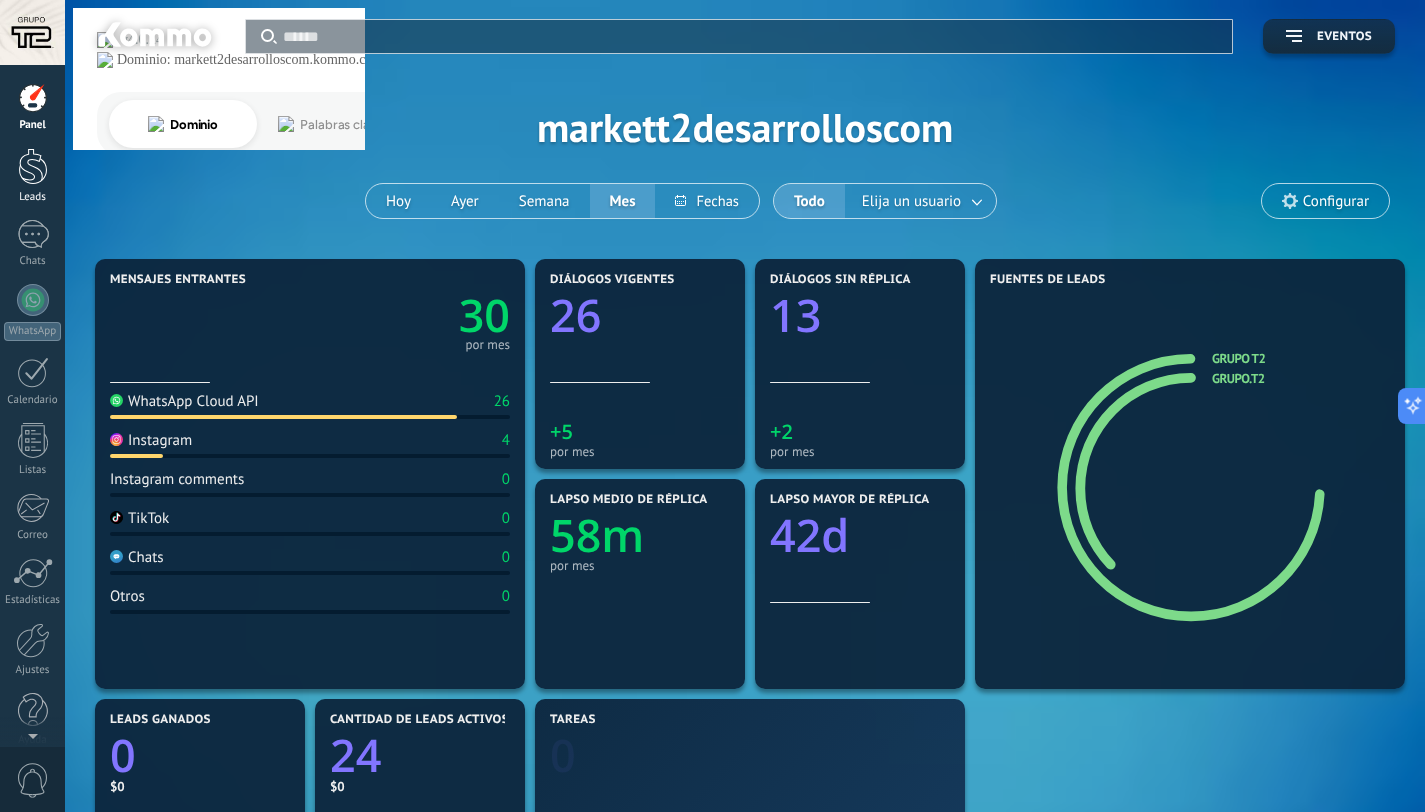 click at bounding box center [33, 166] 